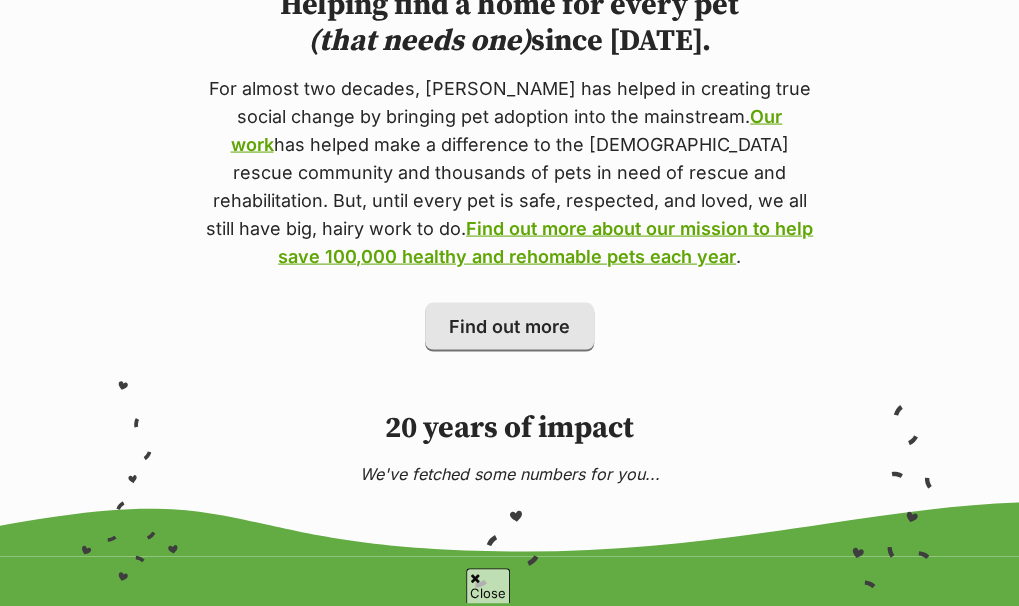 scroll, scrollTop: 0, scrollLeft: 0, axis: both 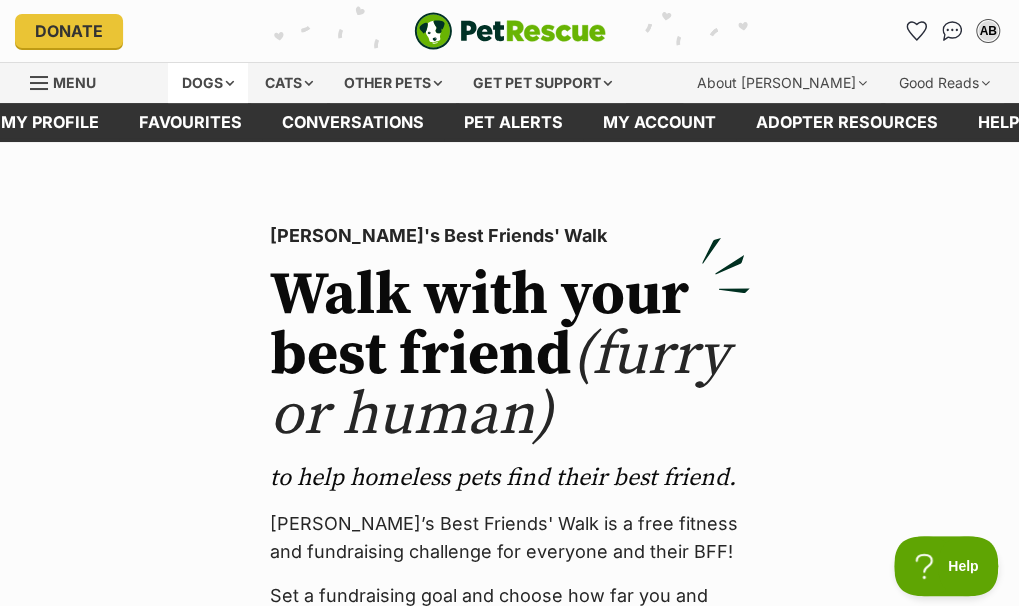 click on "Dogs" at bounding box center (208, 83) 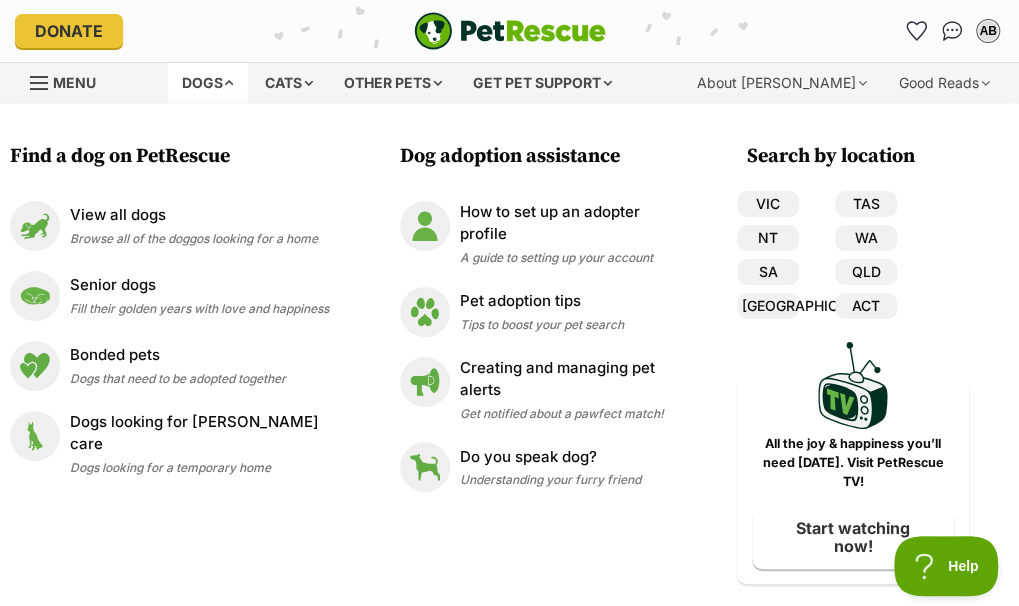 click on "Dogs" at bounding box center [208, 83] 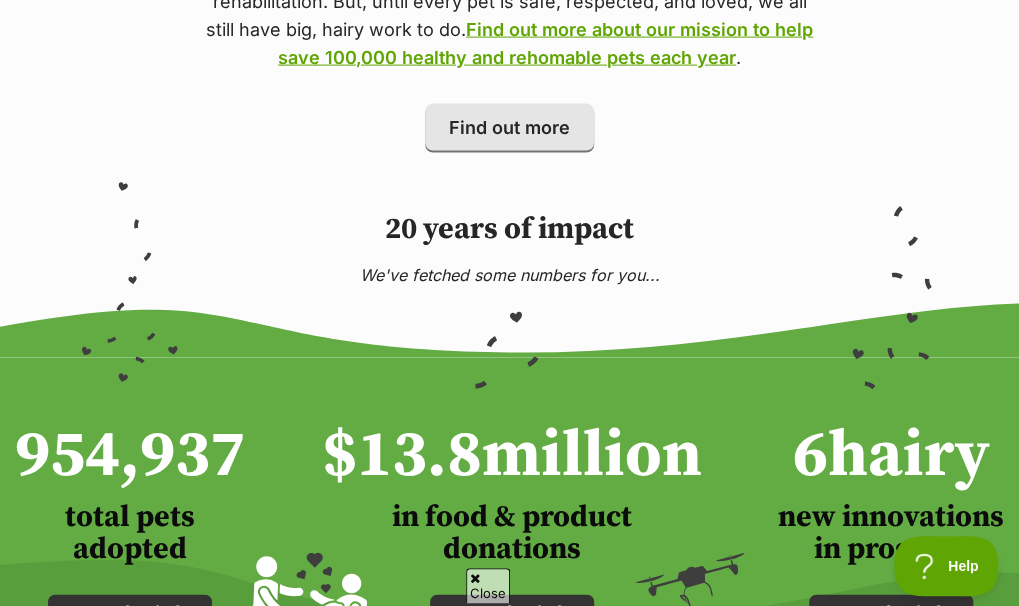 scroll, scrollTop: 1753, scrollLeft: 0, axis: vertical 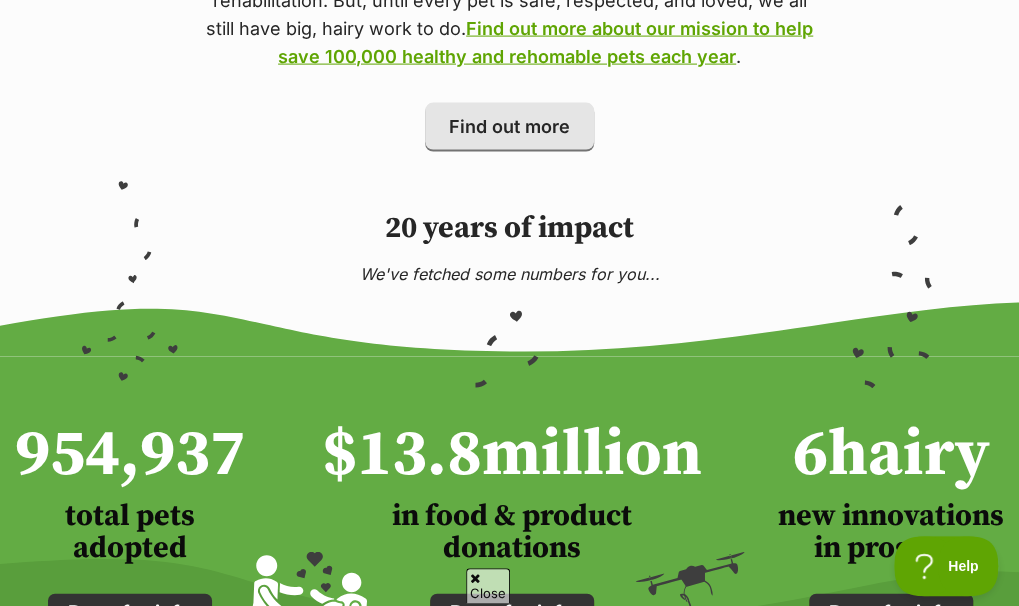 click on "Find a dog" at bounding box center [225, 918] 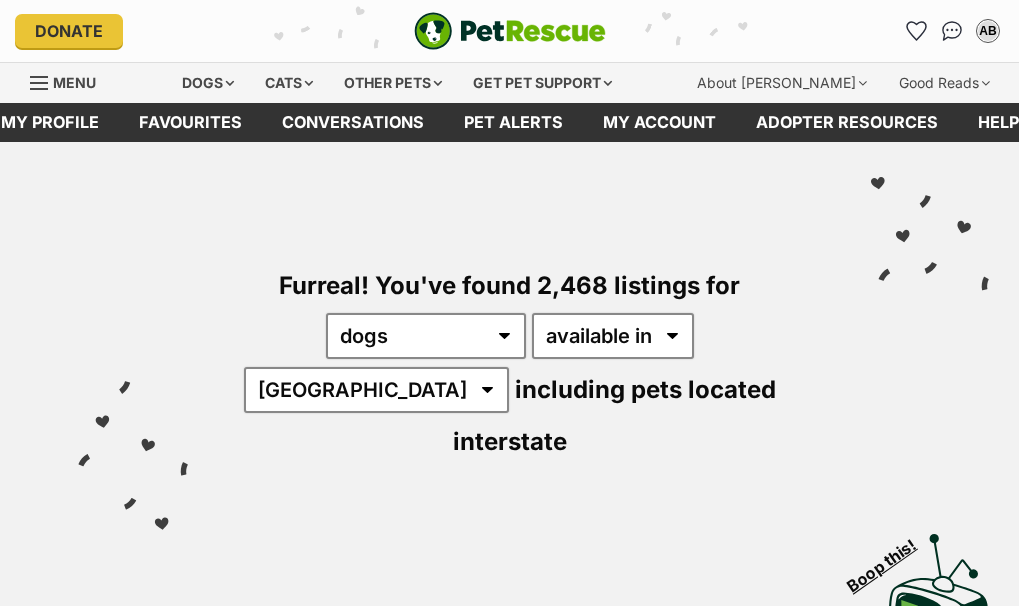 scroll, scrollTop: 0, scrollLeft: 0, axis: both 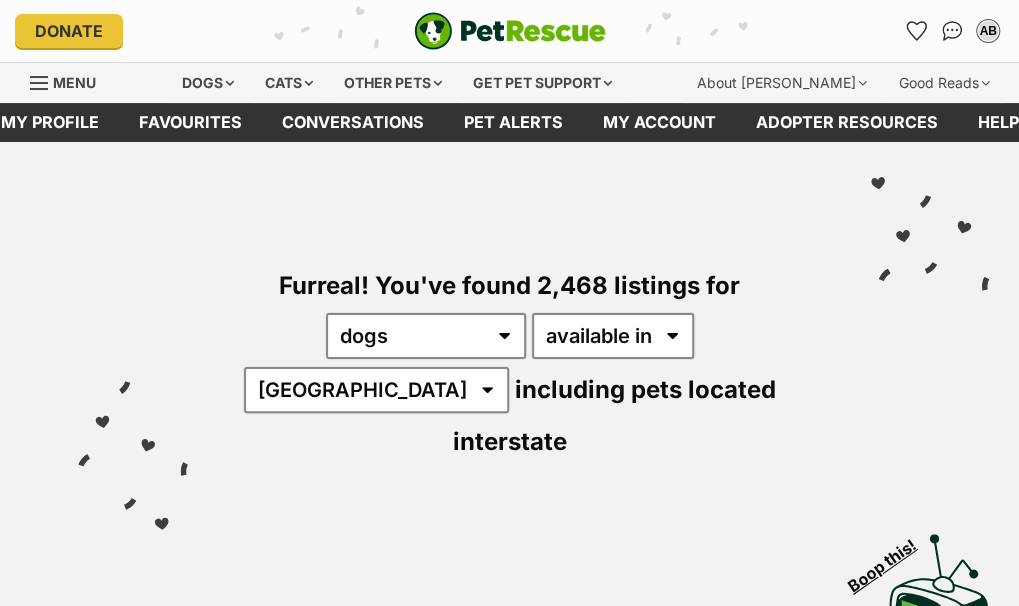 click on "any type of pet
cats
dogs
other pets" at bounding box center [426, 336] 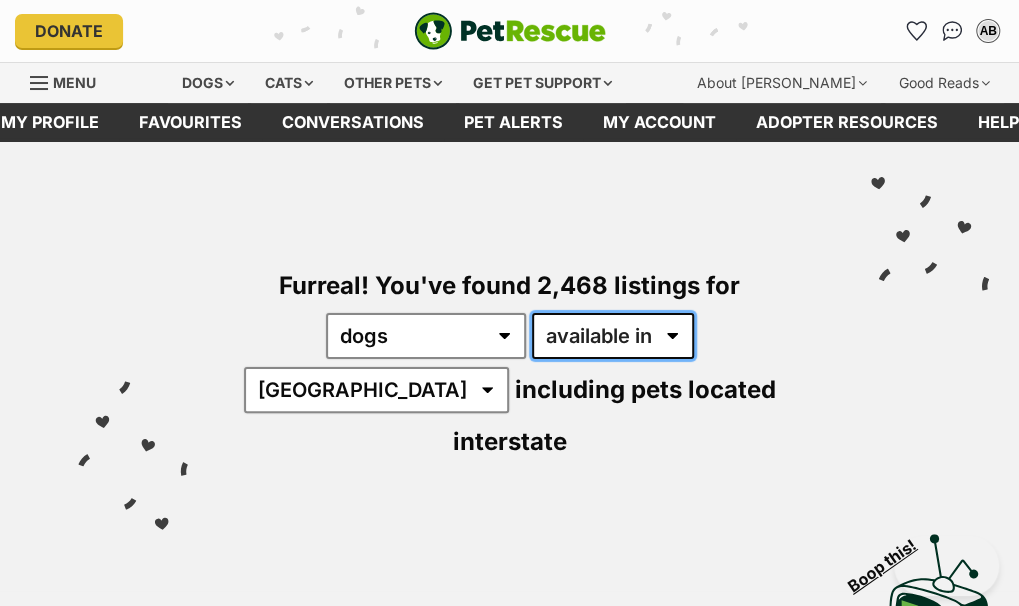 click on "available in
located in" at bounding box center (613, 336) 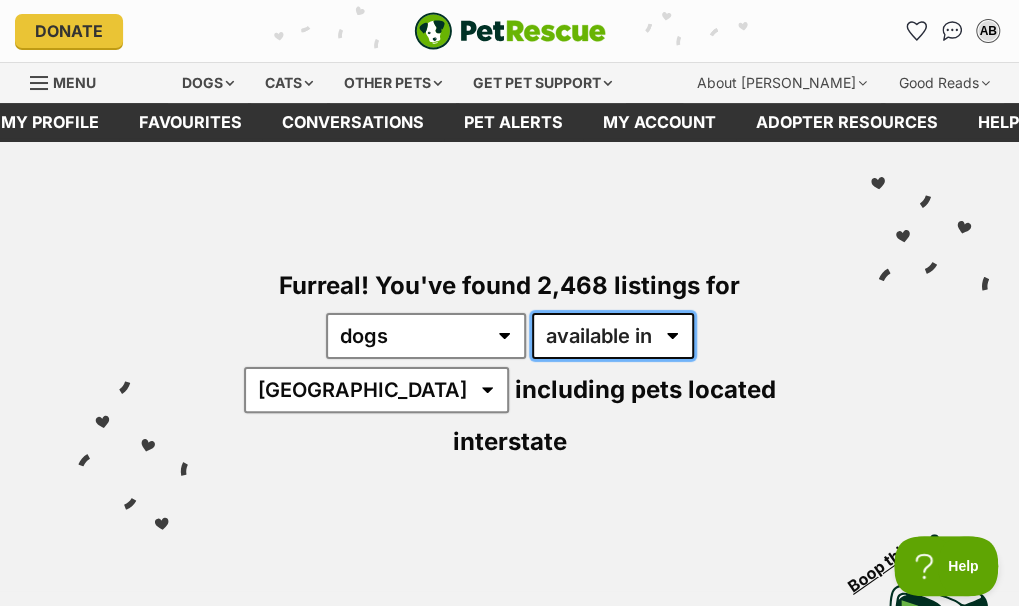 scroll, scrollTop: 0, scrollLeft: 0, axis: both 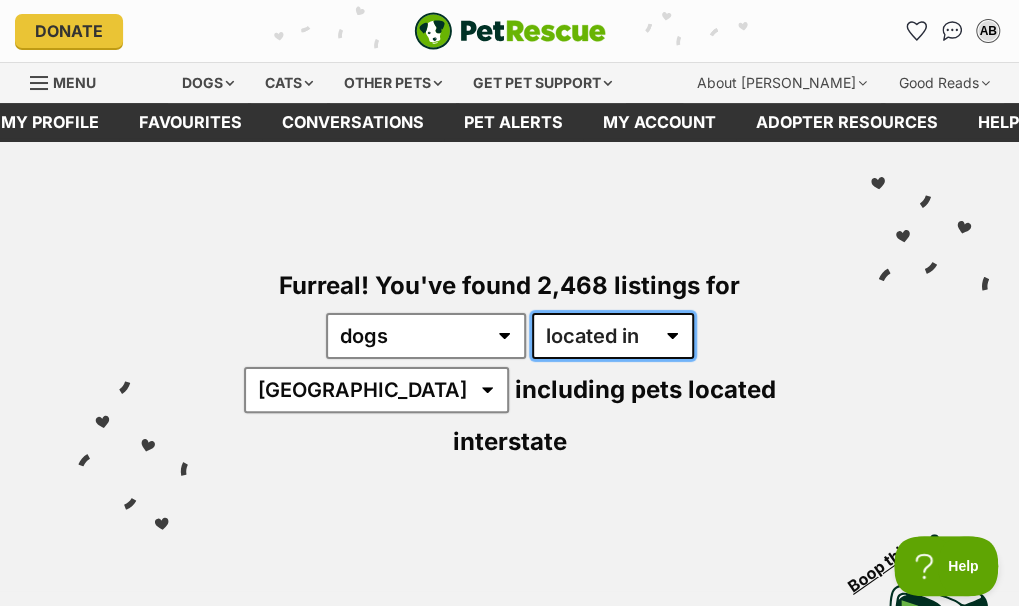 click on "available in
located in" at bounding box center (613, 336) 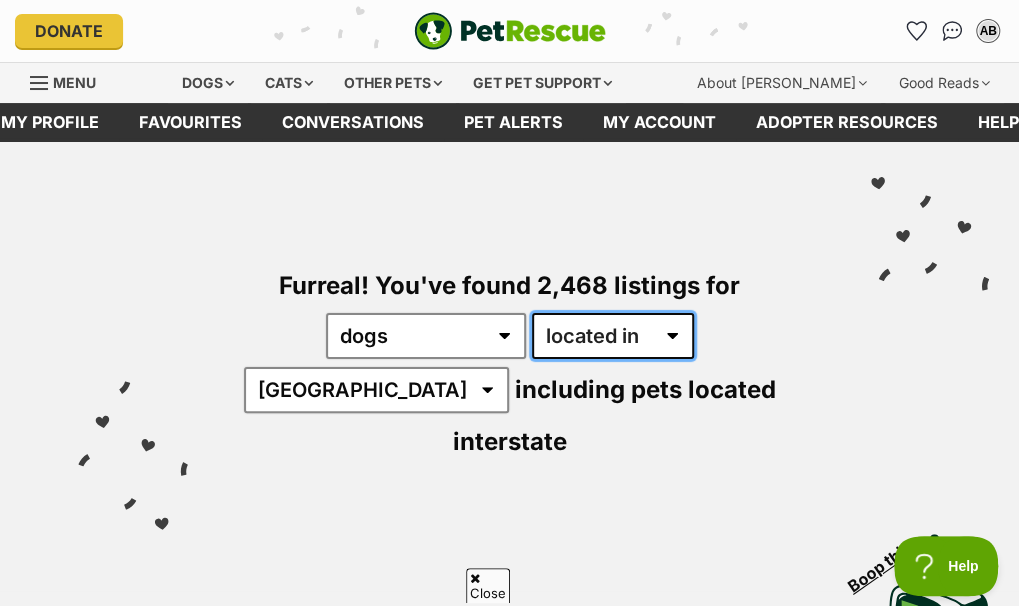 scroll, scrollTop: 130, scrollLeft: 0, axis: vertical 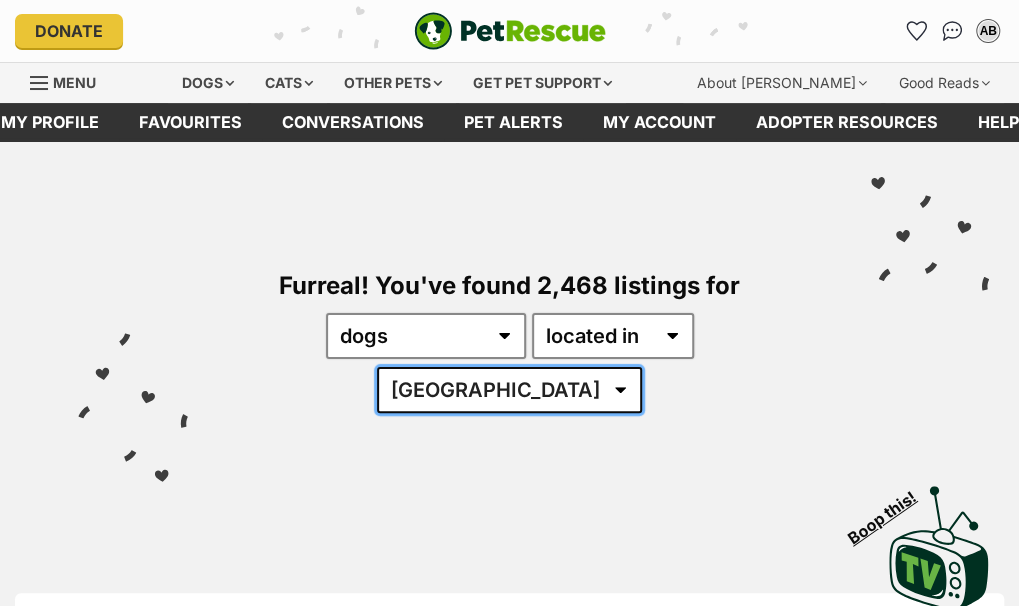 click on "Australia
ACT
NSW
NT
QLD
SA
TAS
VIC
WA" at bounding box center [509, 390] 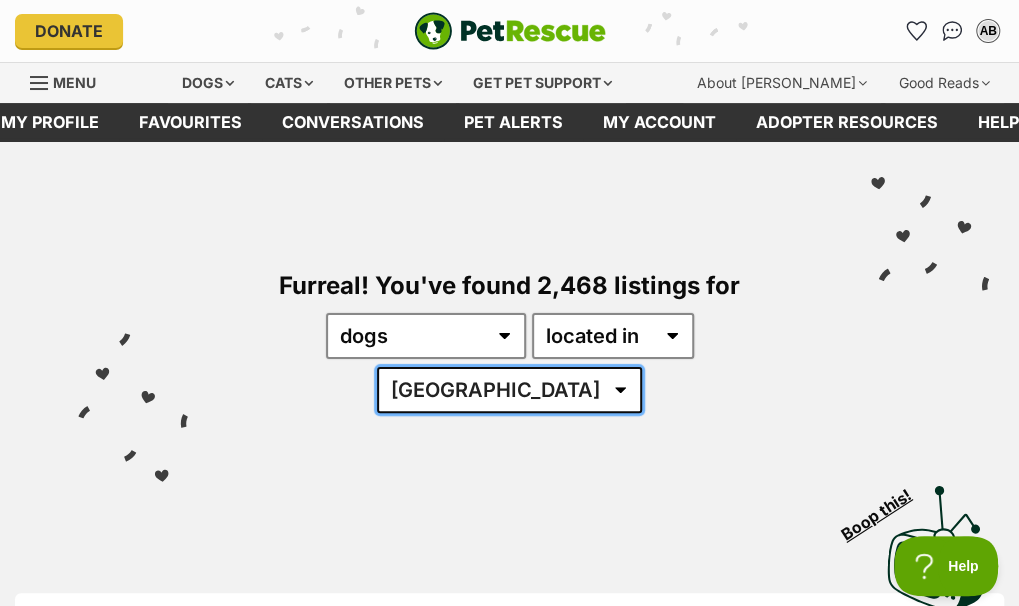 scroll, scrollTop: 0, scrollLeft: 0, axis: both 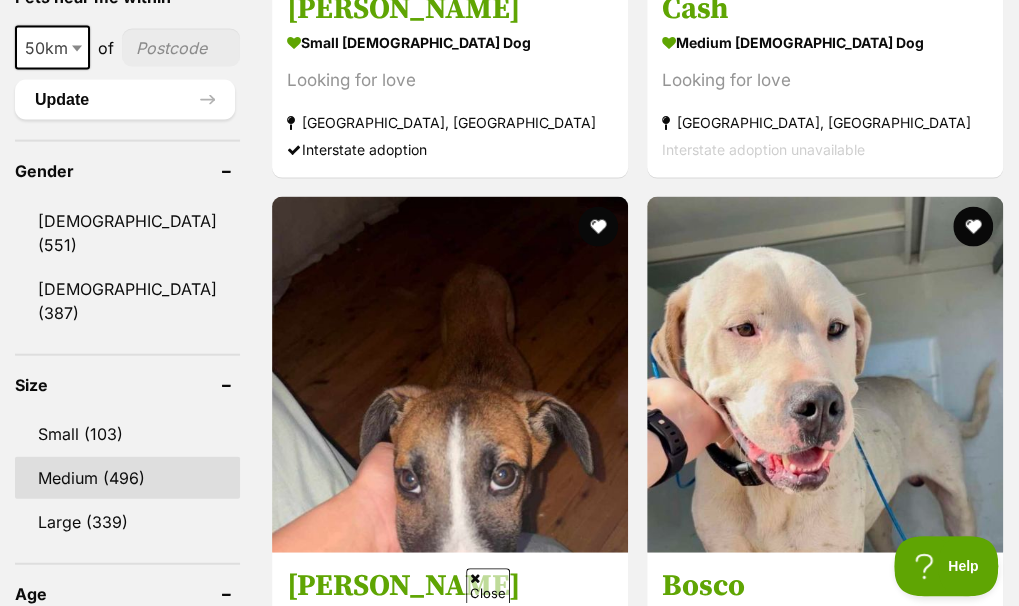 click on "Medium (496)" at bounding box center (127, 478) 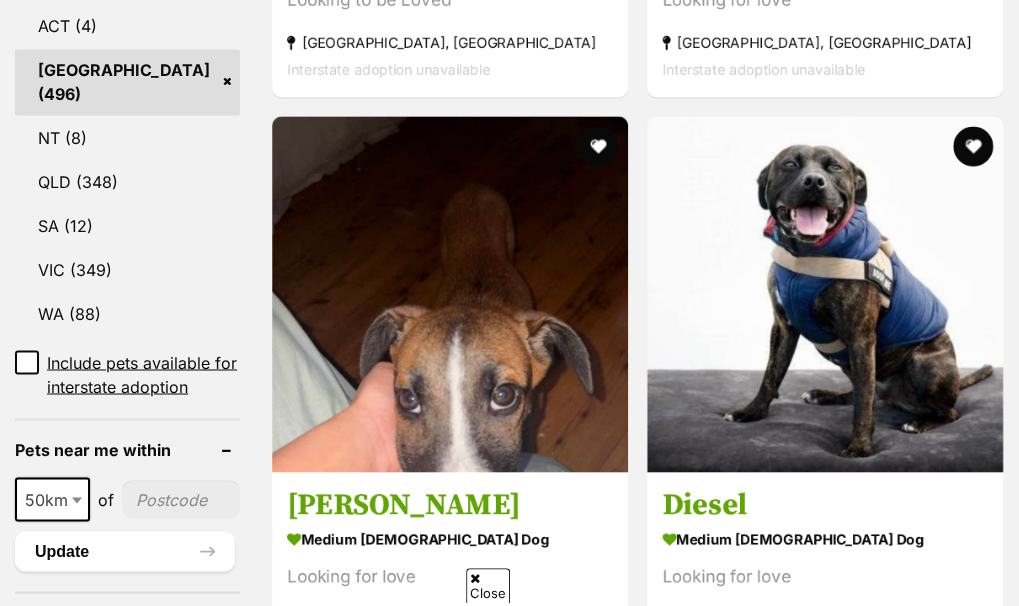 scroll, scrollTop: 1166, scrollLeft: 0, axis: vertical 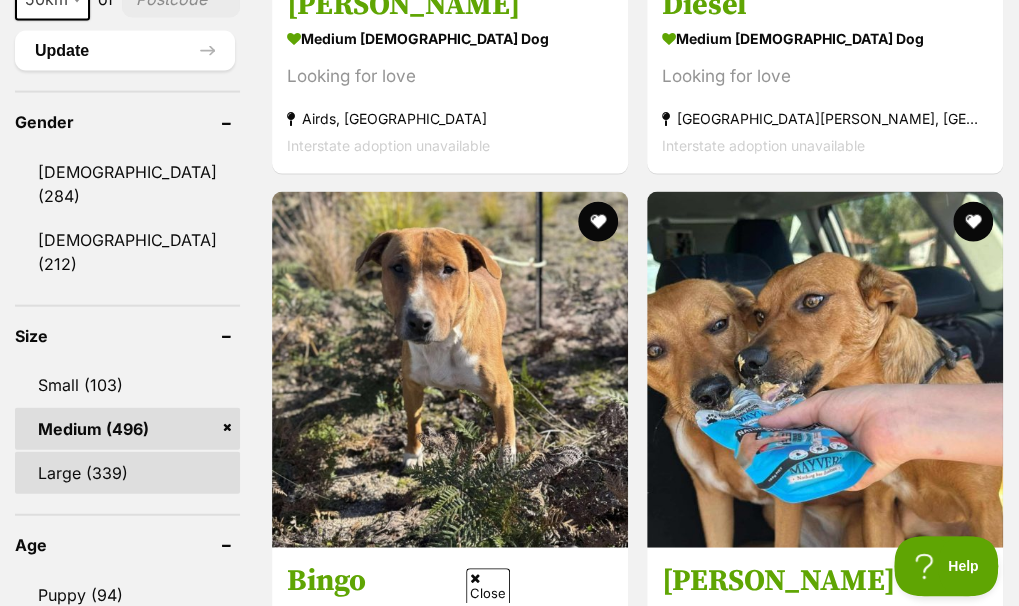click on "Large (339)" at bounding box center (127, 473) 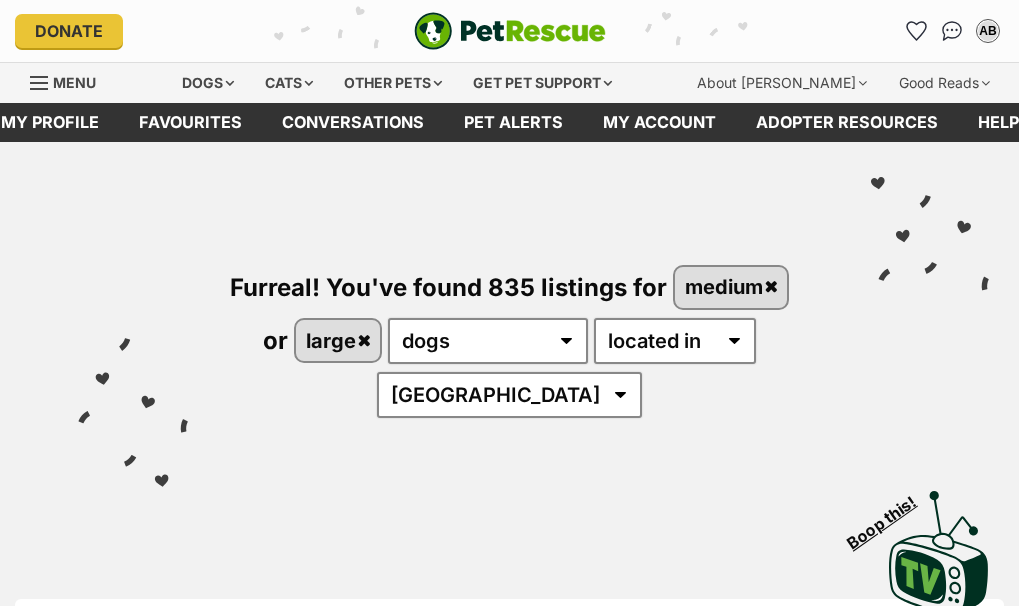 scroll, scrollTop: 0, scrollLeft: 0, axis: both 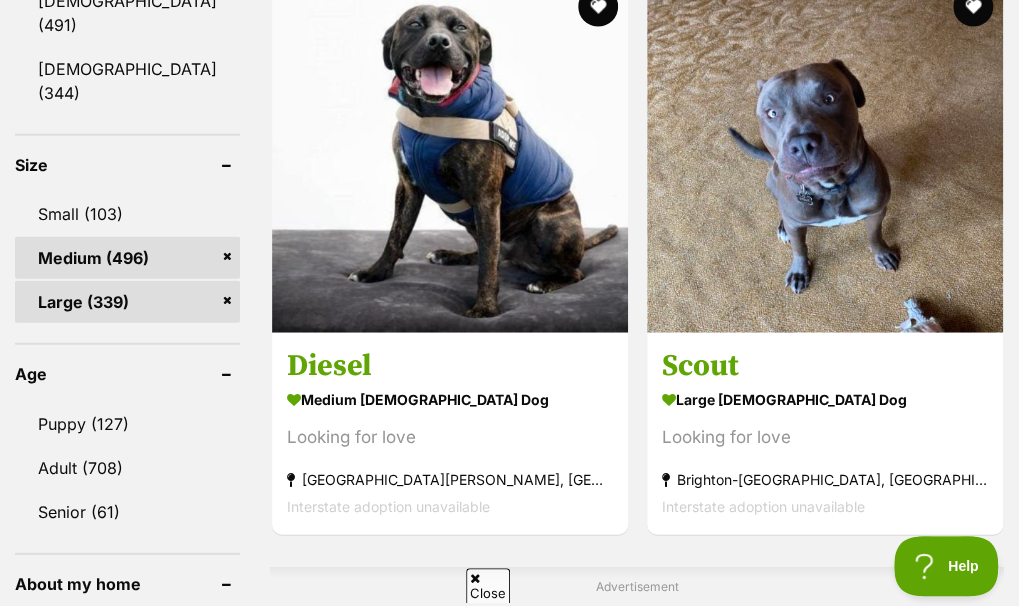 click on "Puppy (127)" at bounding box center (127, 424) 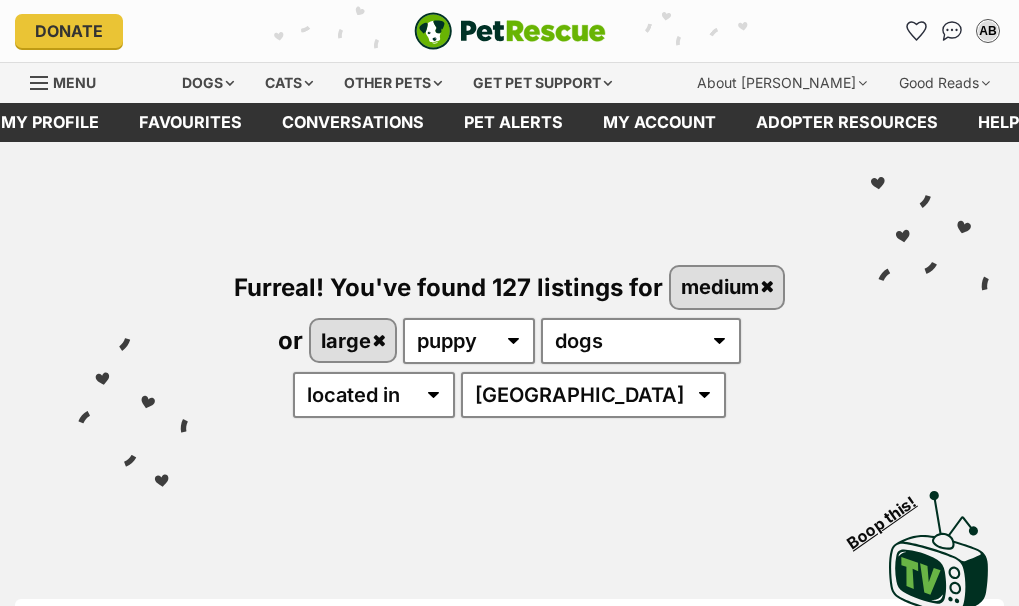scroll, scrollTop: 0, scrollLeft: 0, axis: both 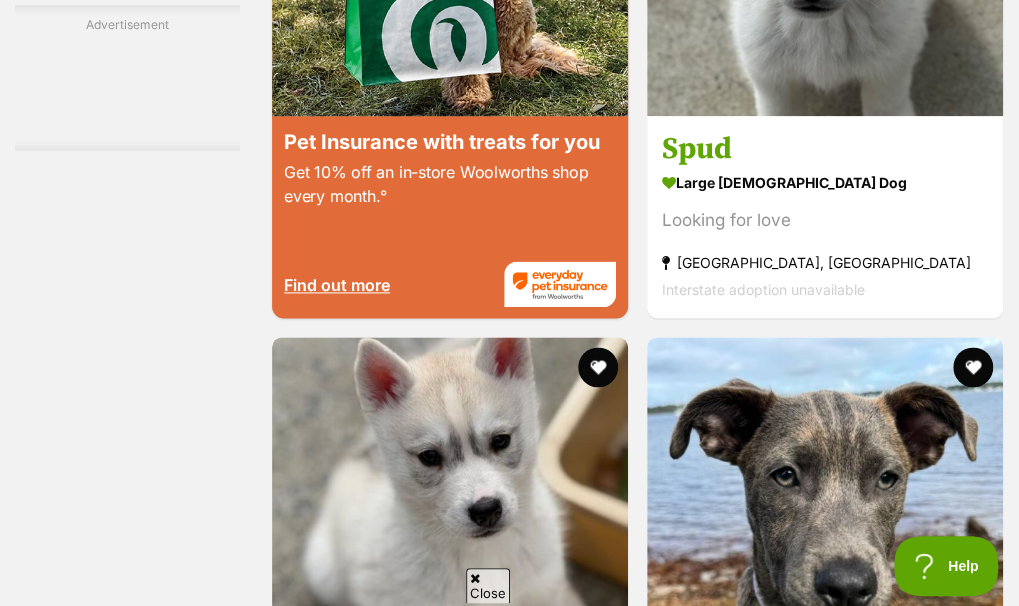 click on "Next" at bounding box center [637, 3028] 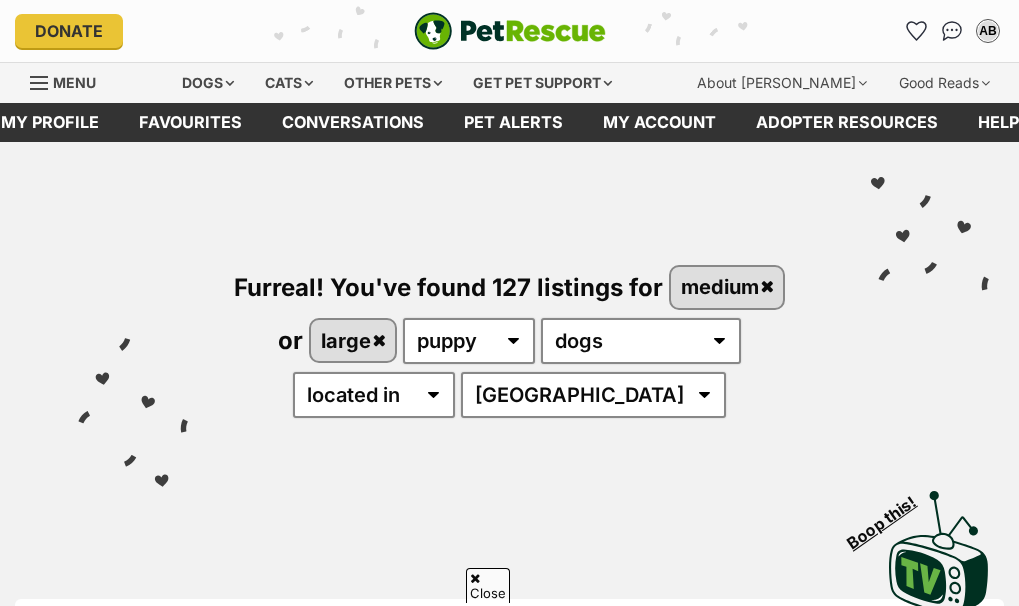 scroll, scrollTop: 391, scrollLeft: 0, axis: vertical 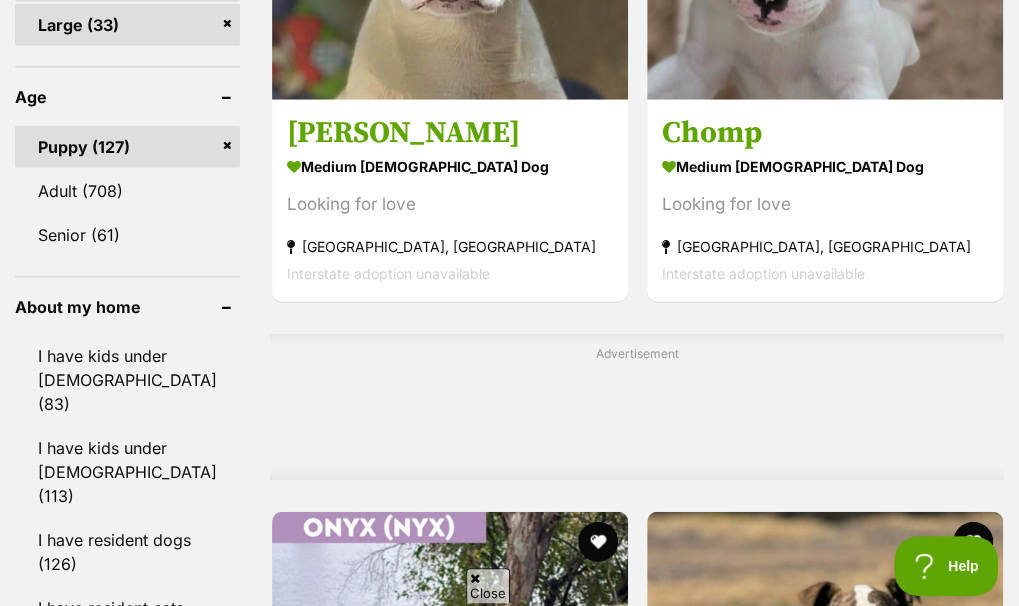 click at bounding box center (825, 1263) 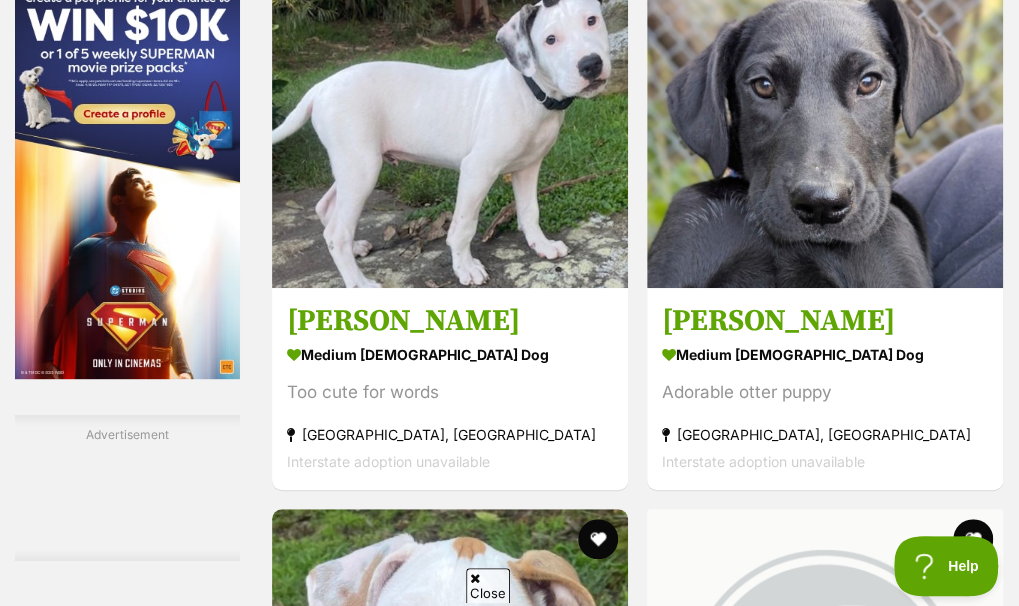 scroll, scrollTop: 3277, scrollLeft: 0, axis: vertical 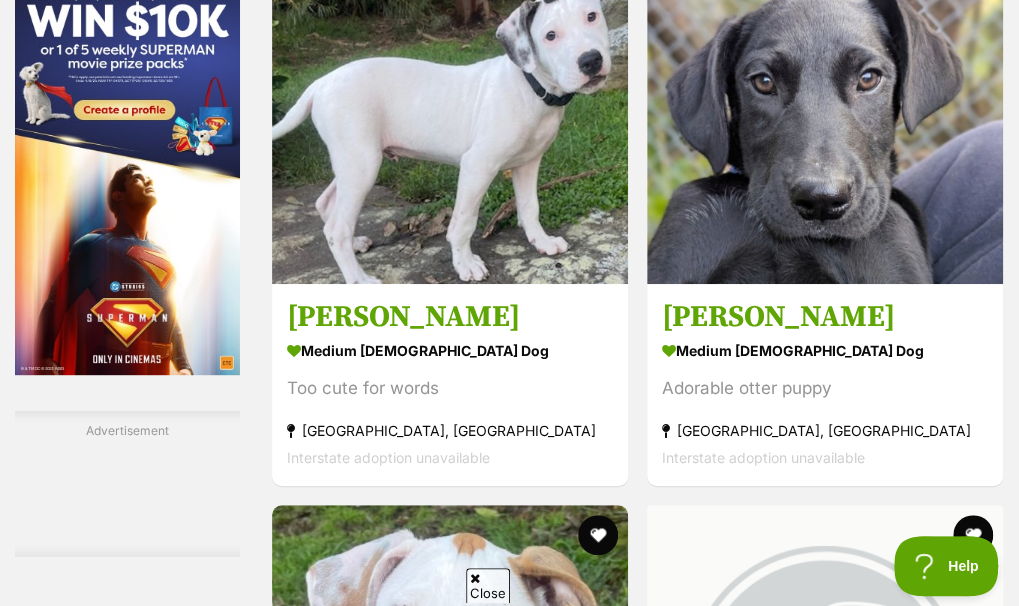 click at bounding box center (825, 2000) 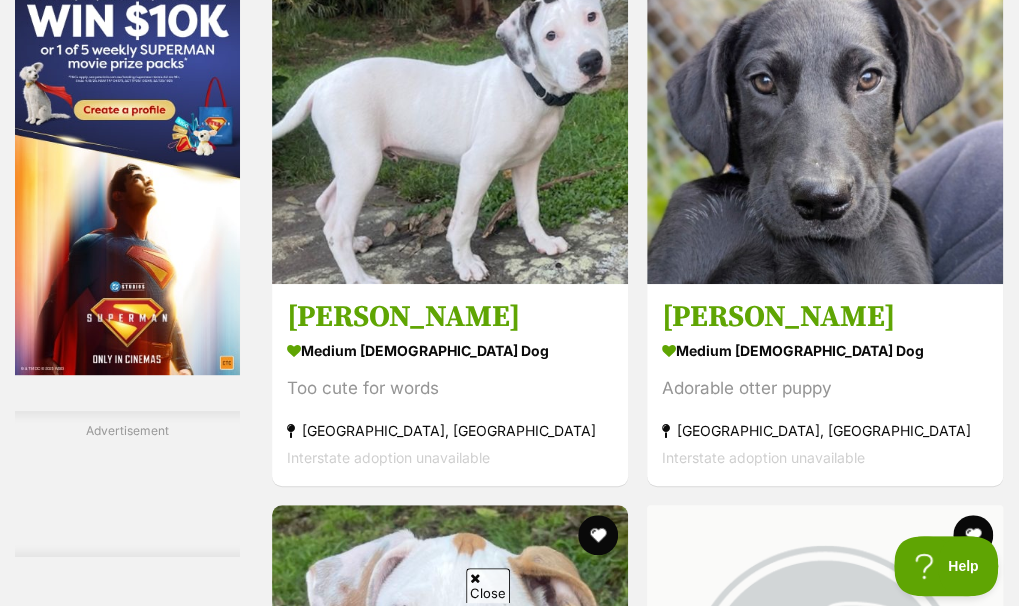 click at bounding box center [972, 1852] 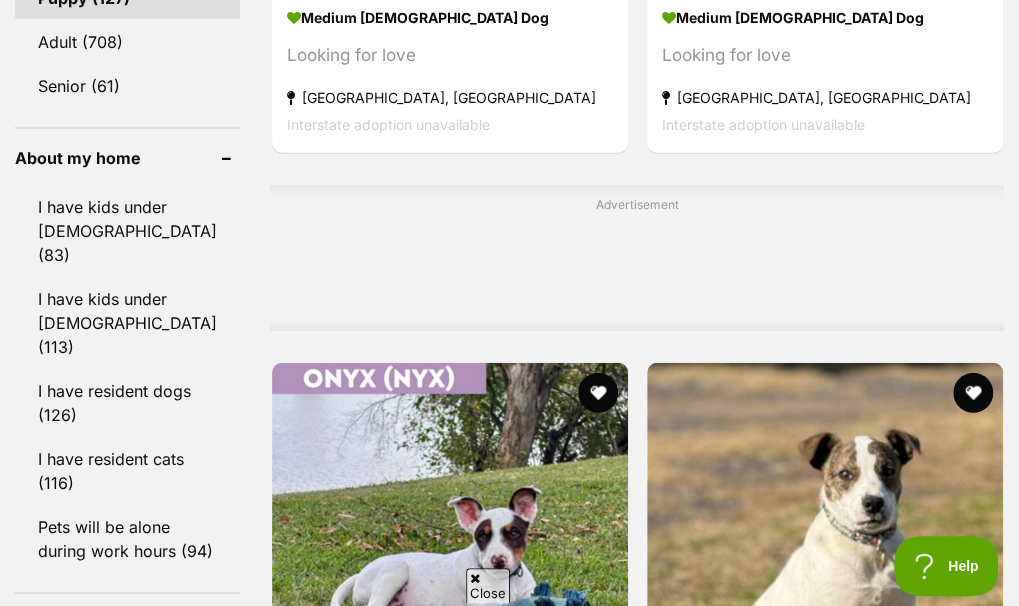 scroll, scrollTop: 2251, scrollLeft: 0, axis: vertical 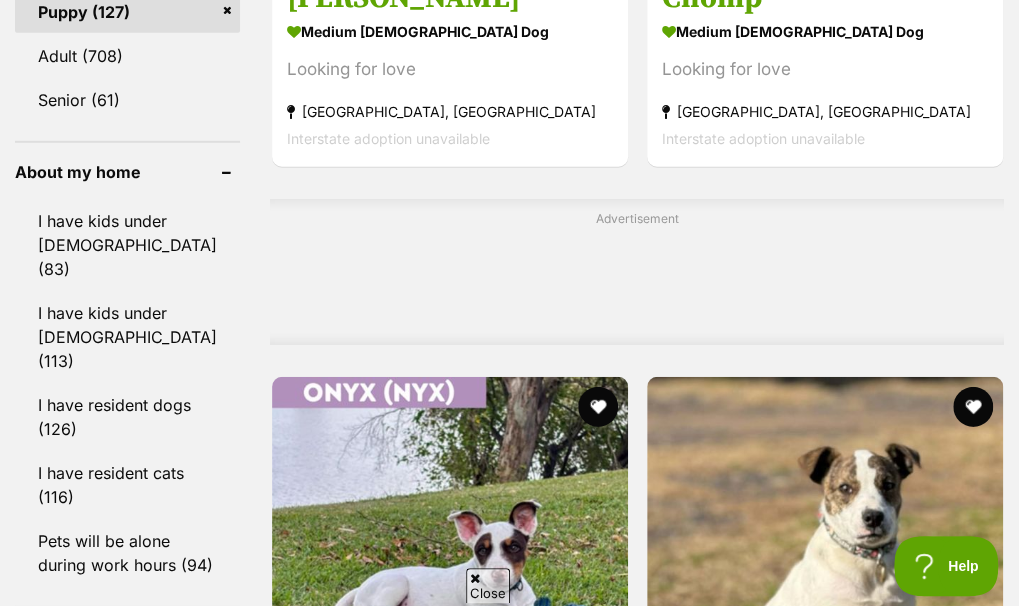 click at bounding box center (972, 980) 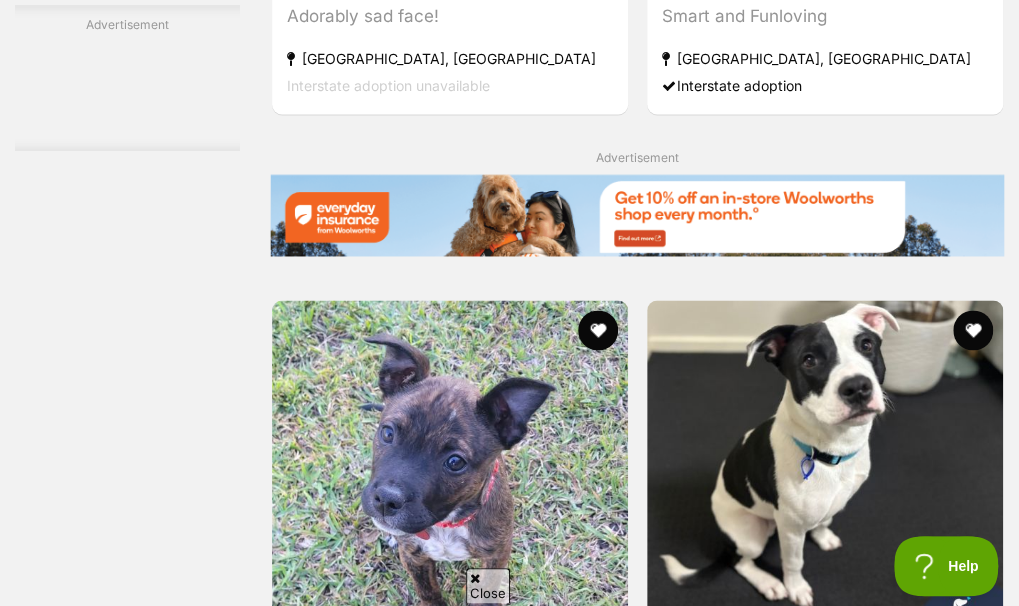 scroll, scrollTop: 4228, scrollLeft: 0, axis: vertical 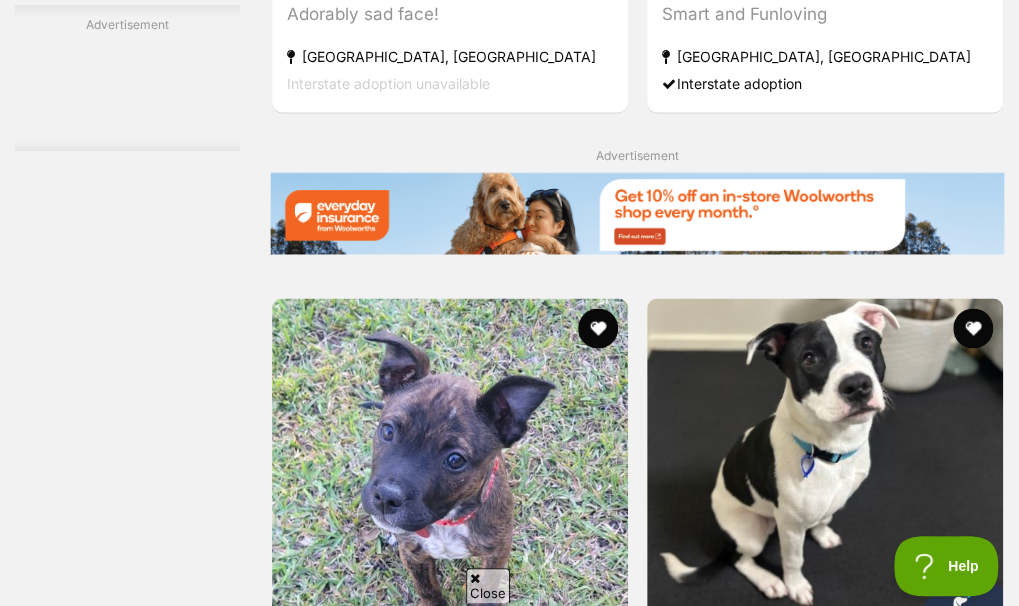 click on "Next" at bounding box center [718, 2822] 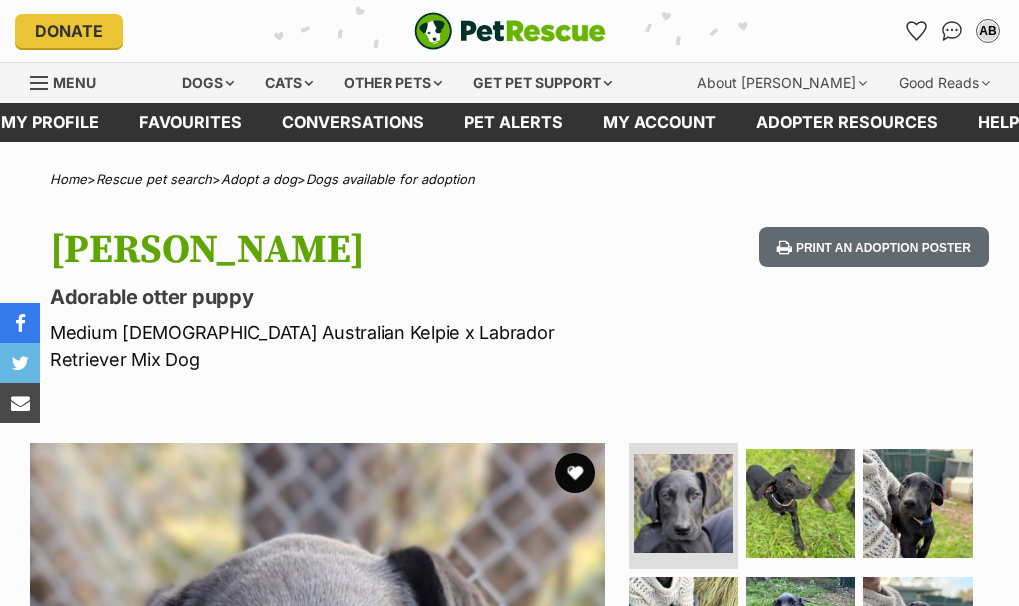 scroll, scrollTop: 192, scrollLeft: 0, axis: vertical 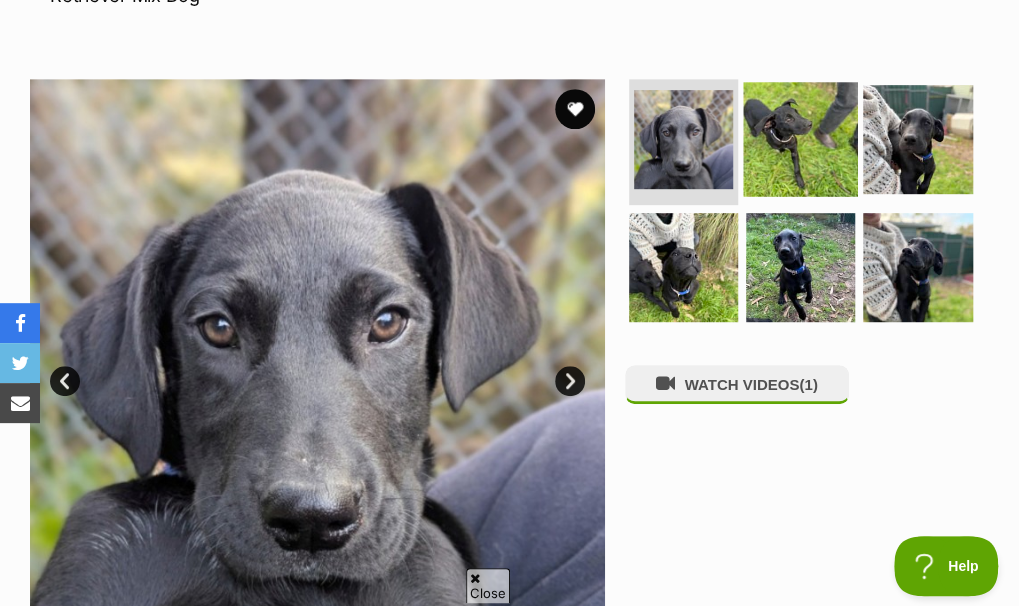 click at bounding box center [800, 139] 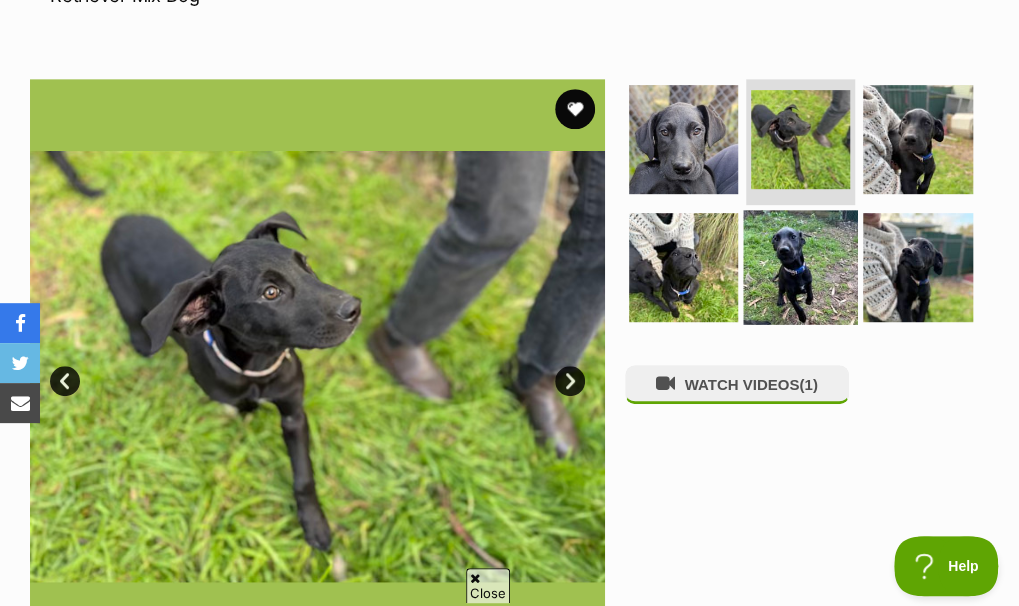click at bounding box center [800, 267] 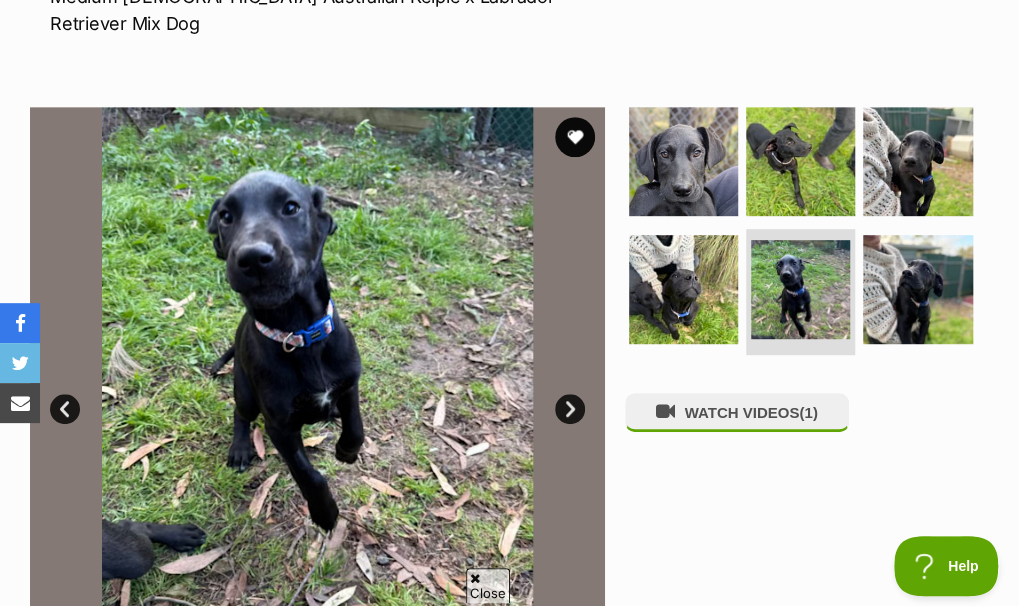 scroll, scrollTop: 287, scrollLeft: 0, axis: vertical 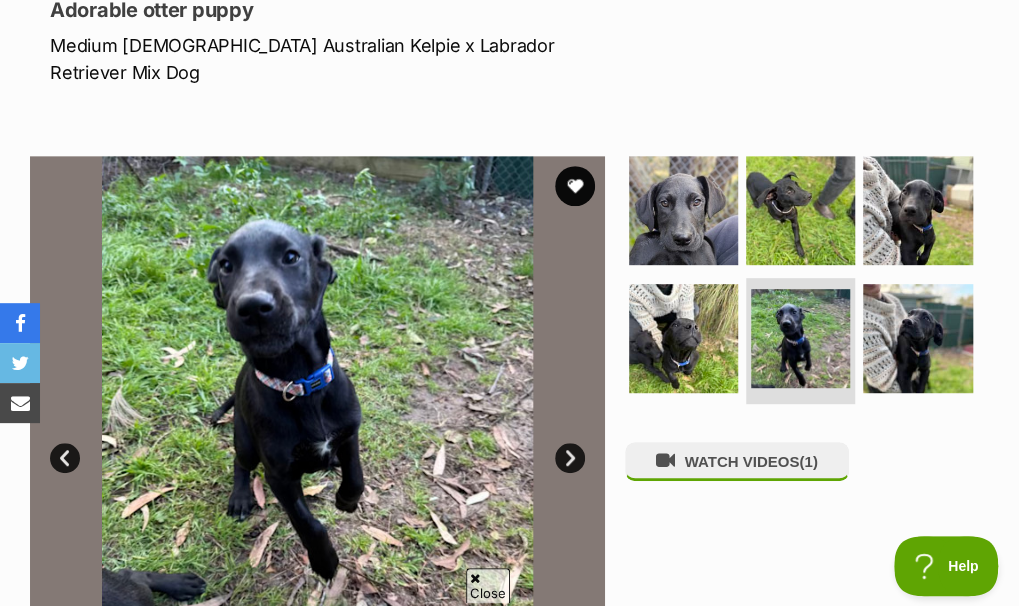 click on "Next" at bounding box center [570, 458] 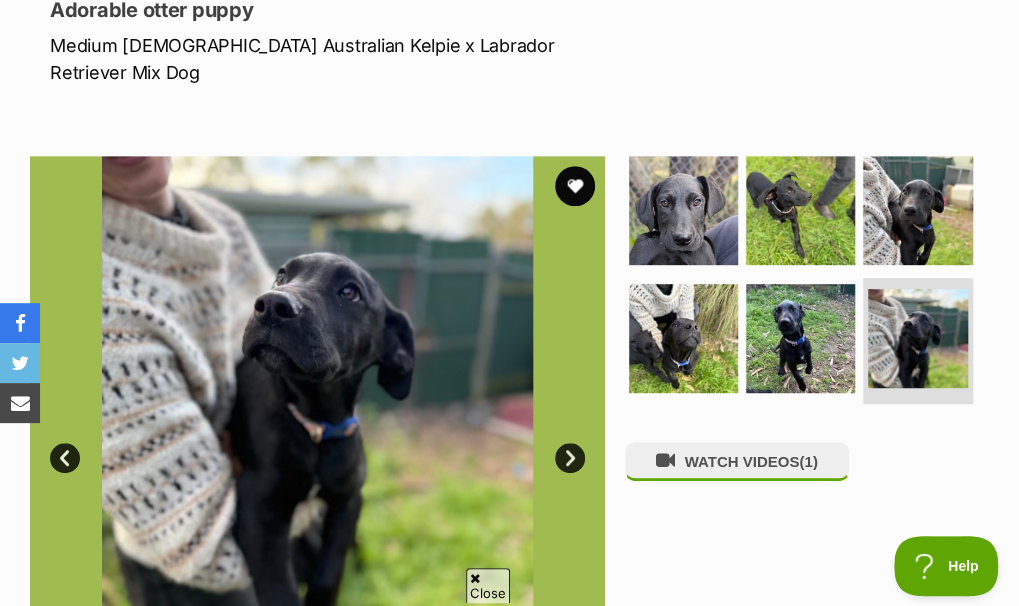 click on "Next" at bounding box center (570, 458) 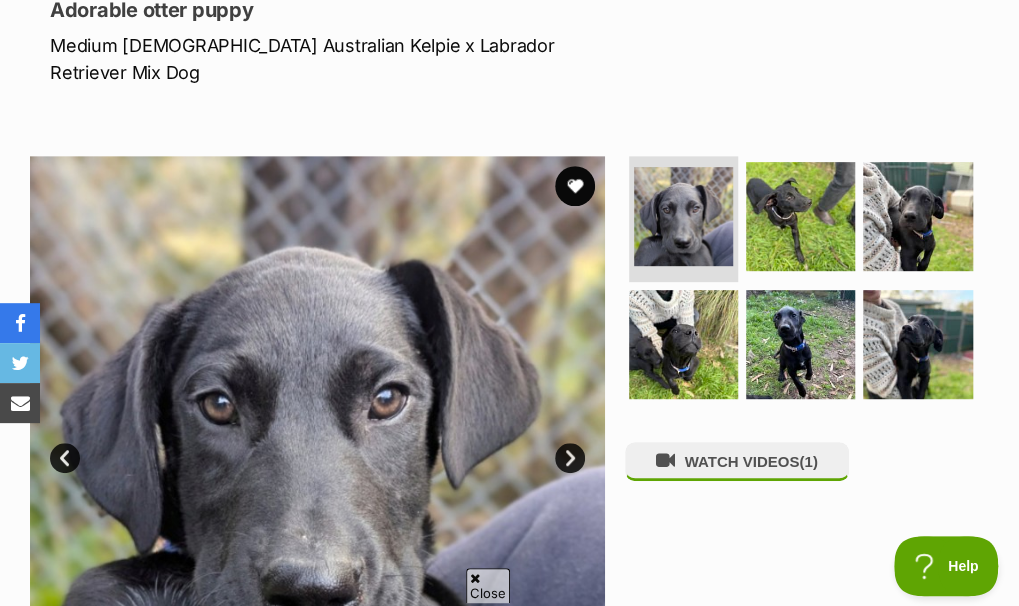 click on "Next" at bounding box center [570, 458] 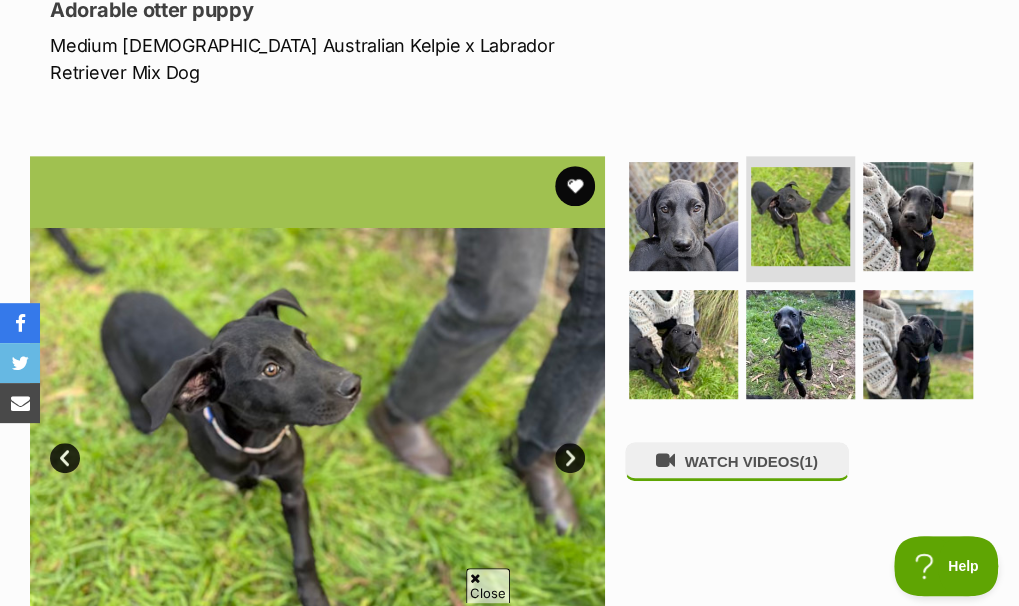 click on "Next" at bounding box center [570, 458] 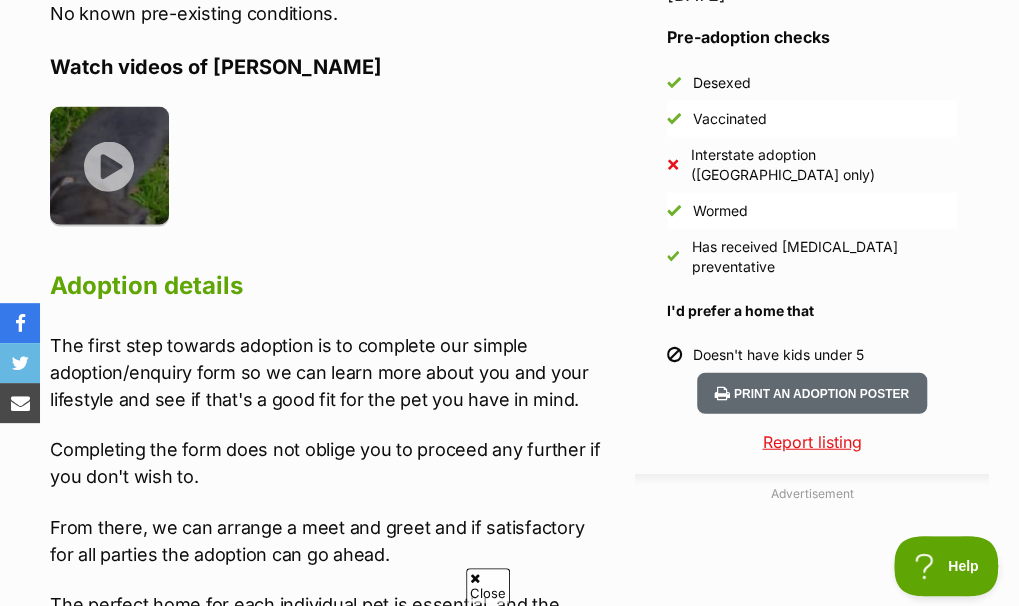scroll, scrollTop: 1803, scrollLeft: 0, axis: vertical 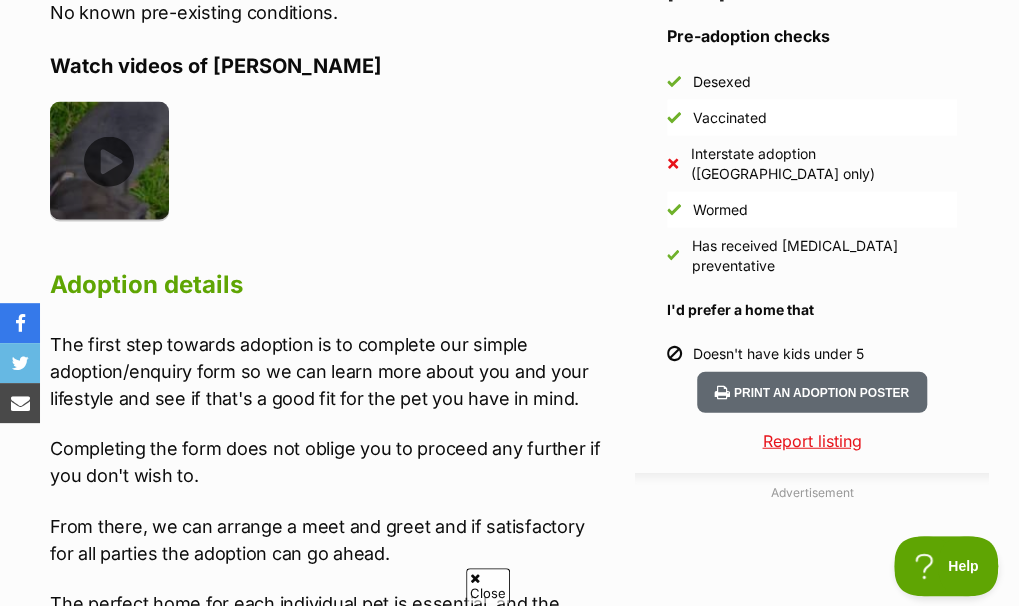 click at bounding box center (109, 161) 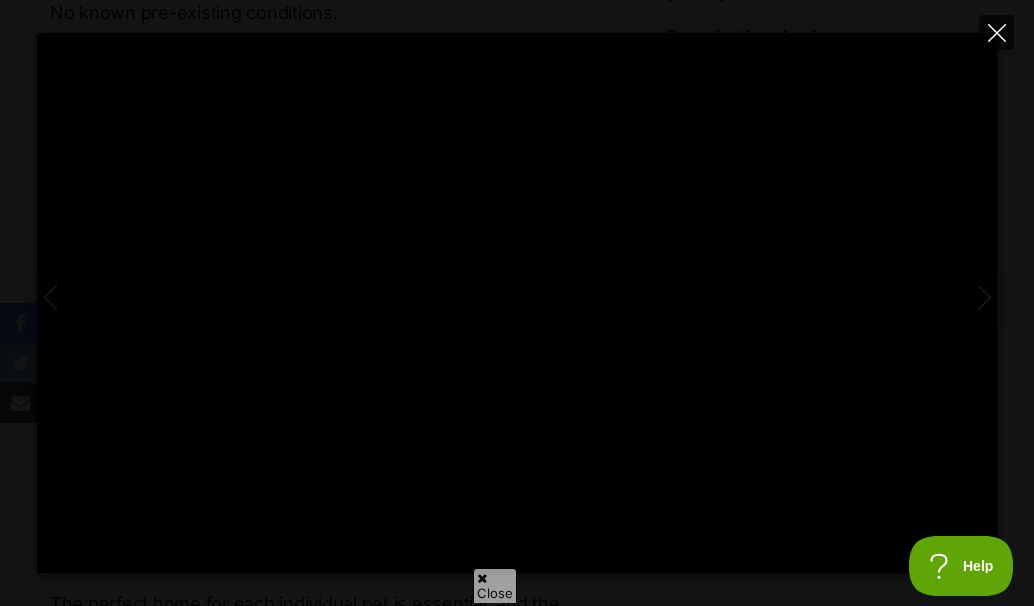 click 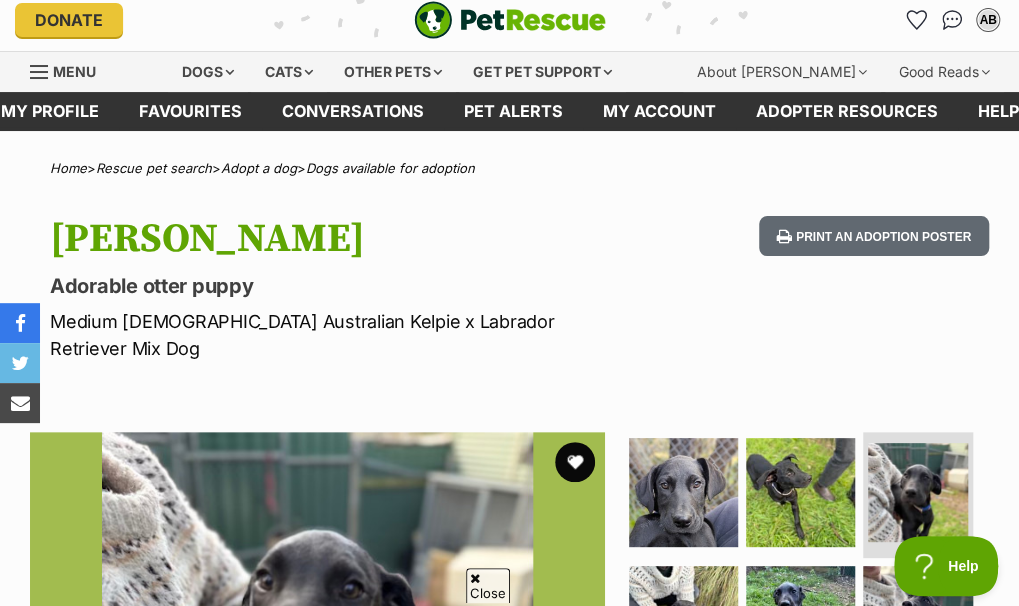 scroll, scrollTop: 0, scrollLeft: 0, axis: both 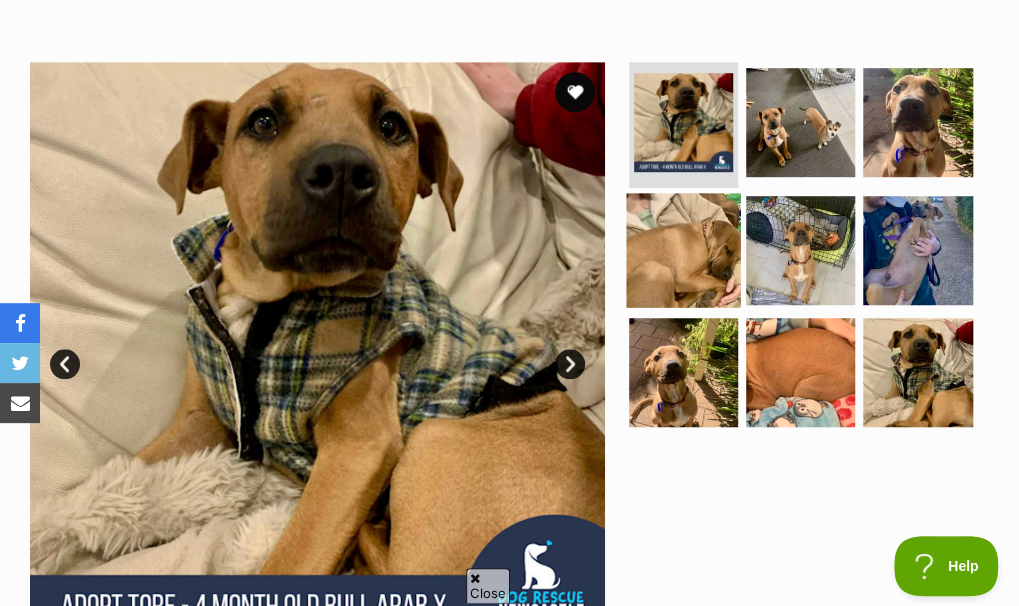 click at bounding box center (683, 250) 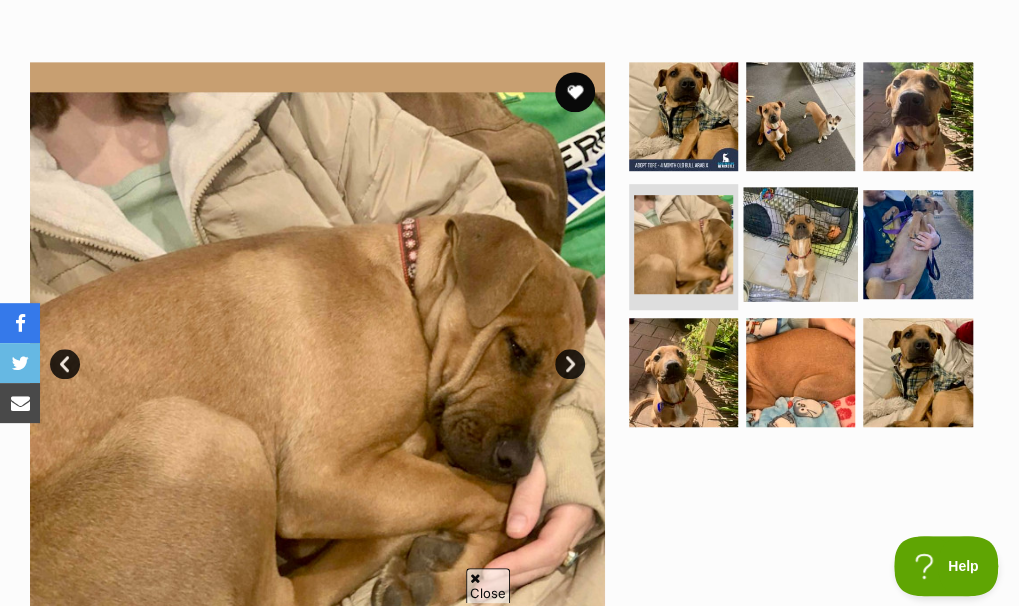 click at bounding box center [800, 244] 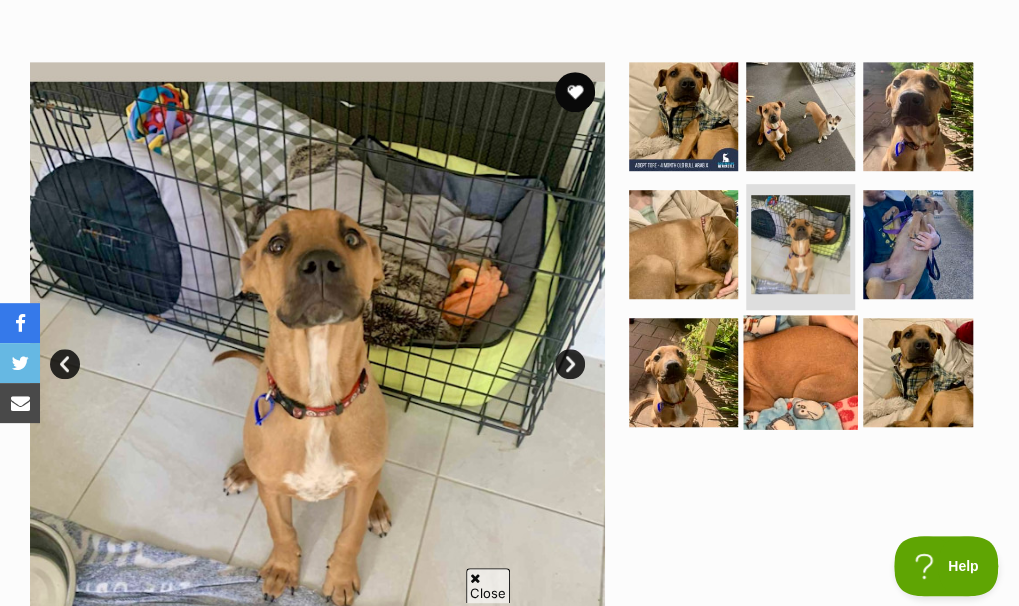 click at bounding box center [800, 372] 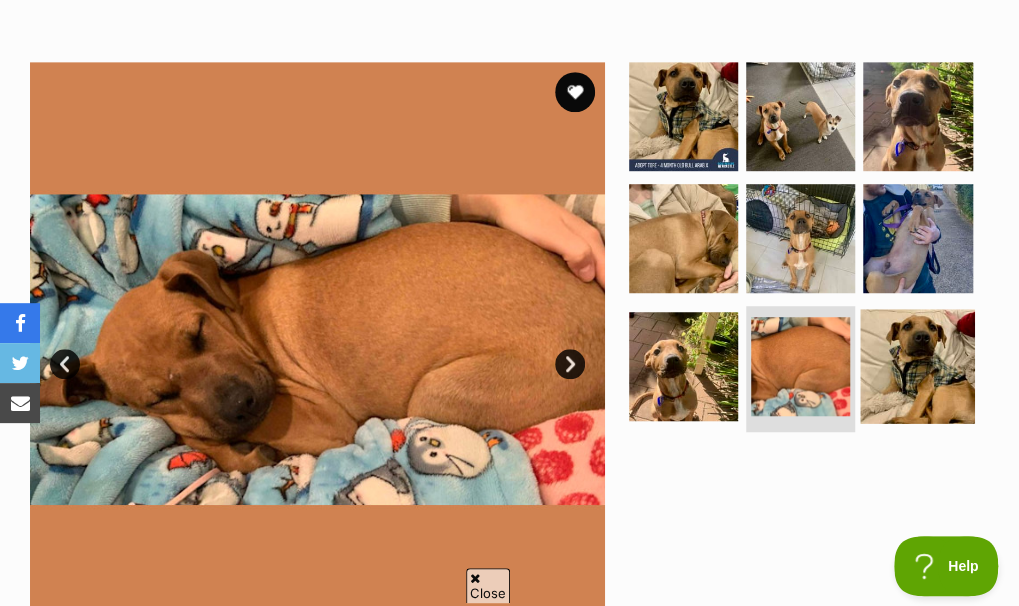 click at bounding box center [917, 366] 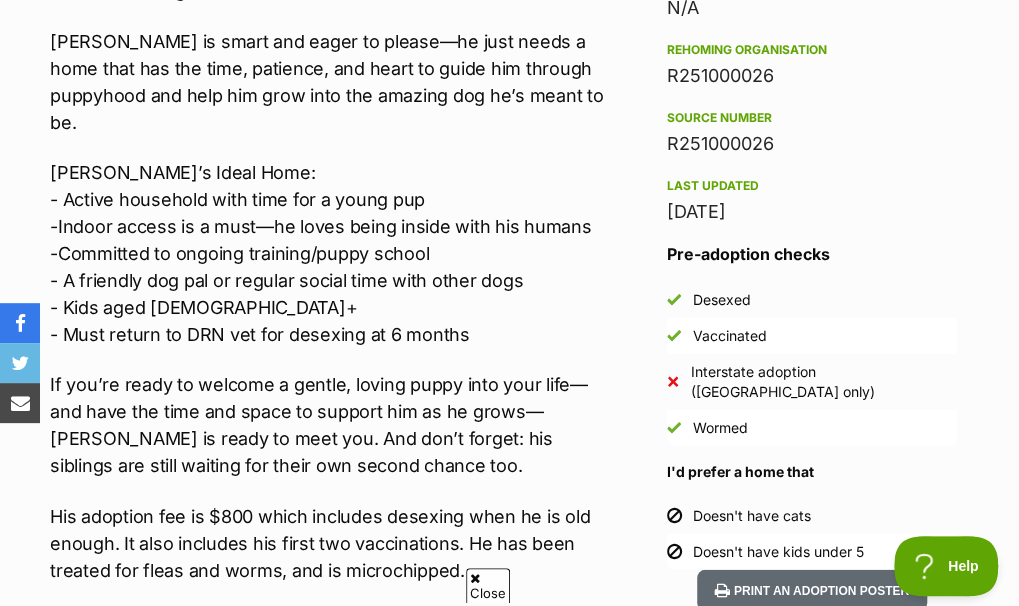scroll, scrollTop: 1839, scrollLeft: 0, axis: vertical 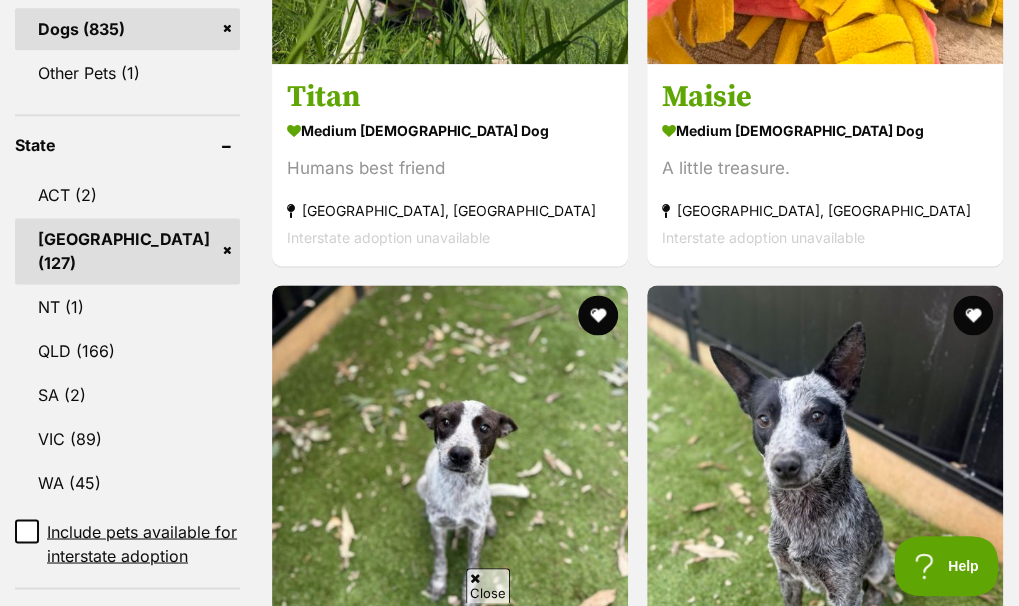 click at bounding box center [450, 1035] 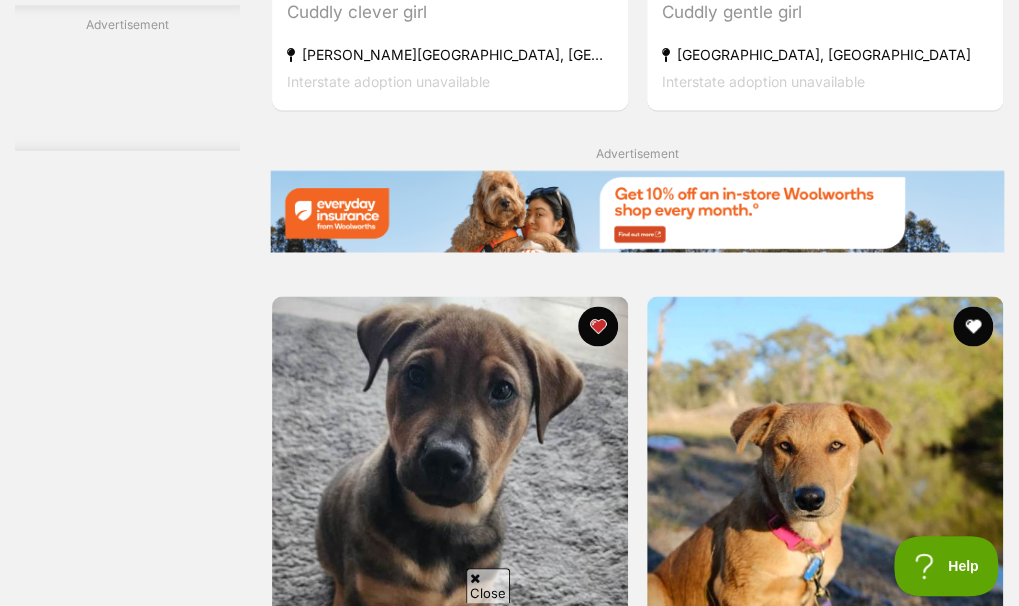 scroll, scrollTop: 4234, scrollLeft: 0, axis: vertical 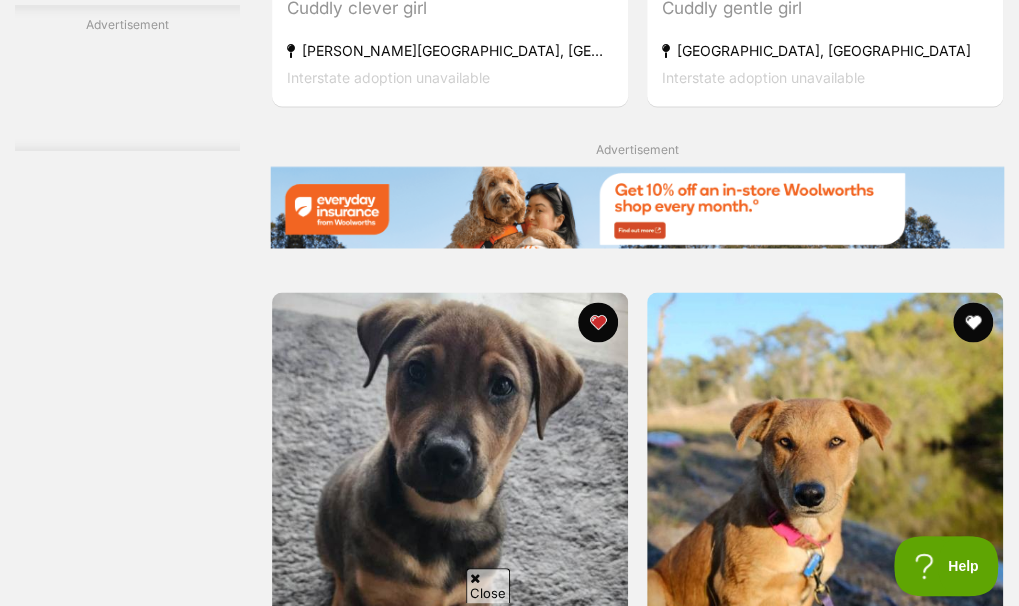 click on "Next" at bounding box center (718, 2816) 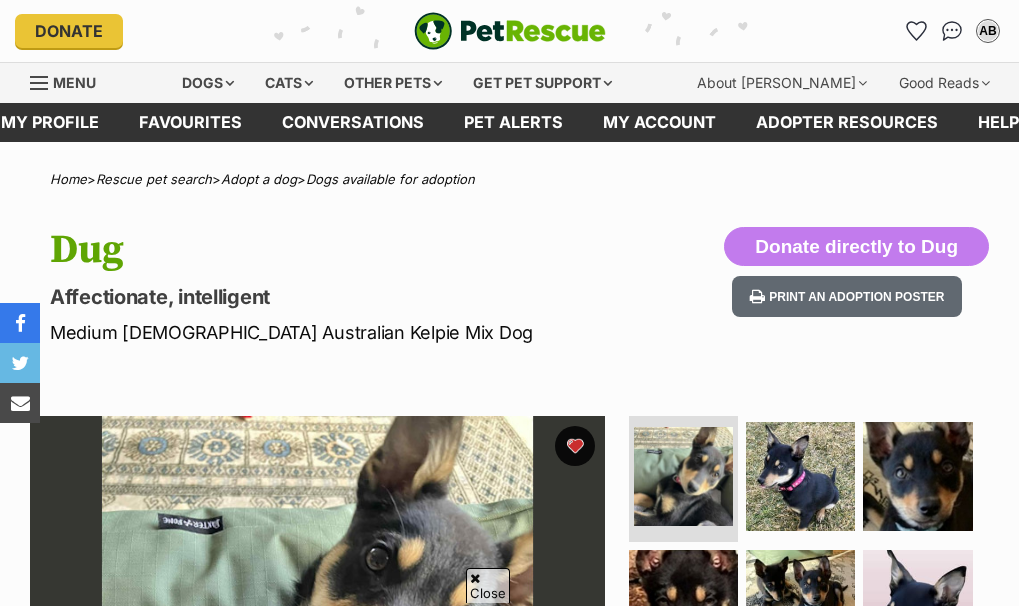 scroll, scrollTop: 438, scrollLeft: 0, axis: vertical 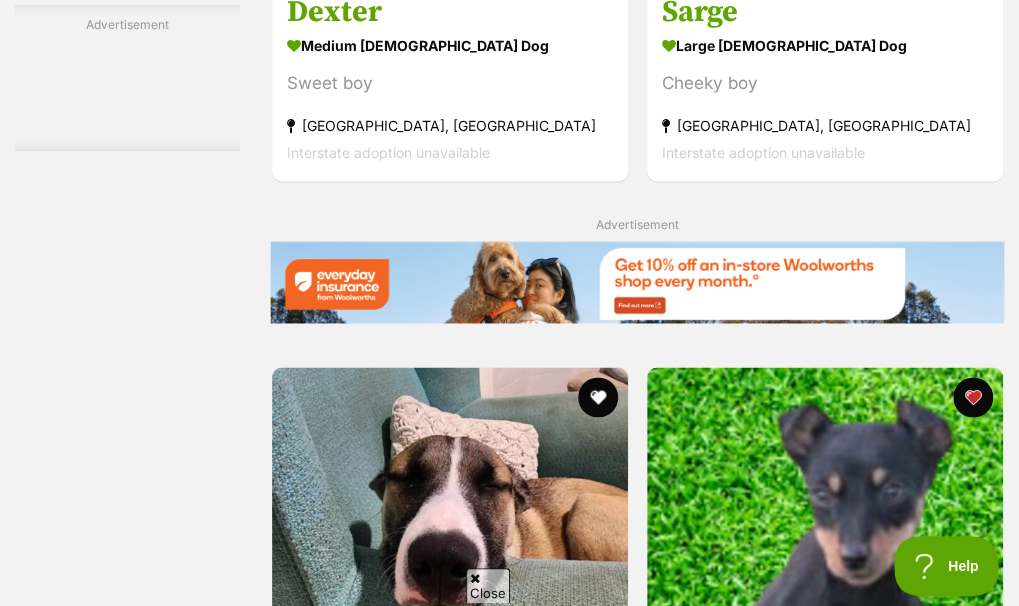 click on "Next" at bounding box center [718, 2891] 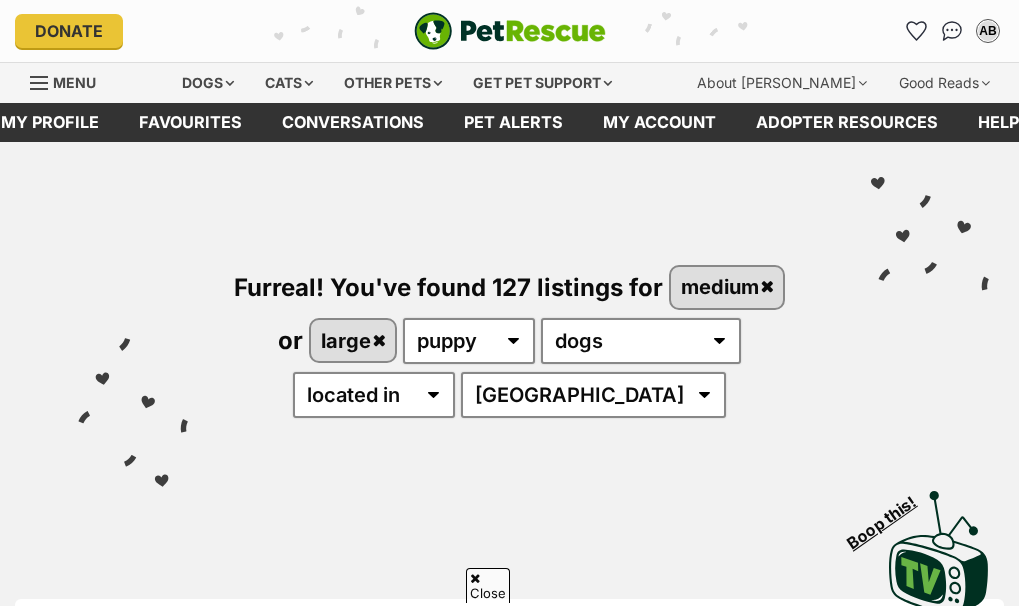 scroll, scrollTop: 426, scrollLeft: 0, axis: vertical 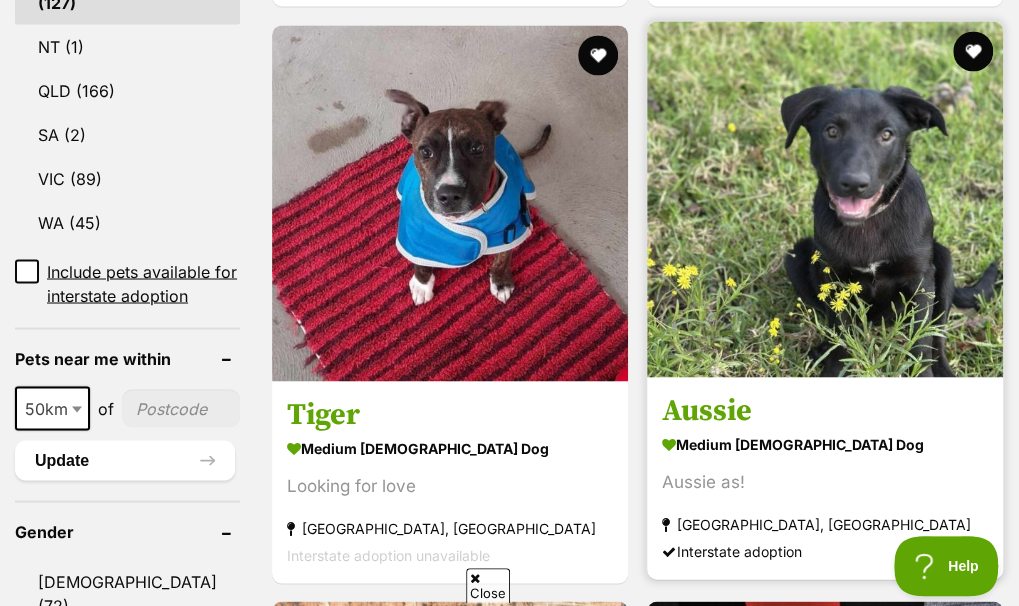 click on "medium male Dog" at bounding box center [825, 442] 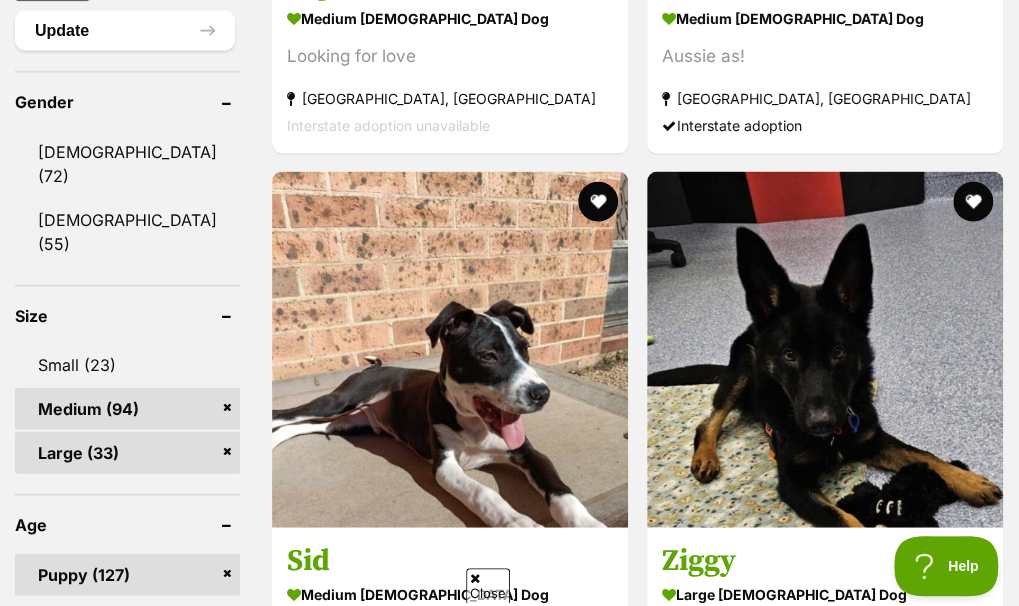 scroll, scrollTop: 1705, scrollLeft: 0, axis: vertical 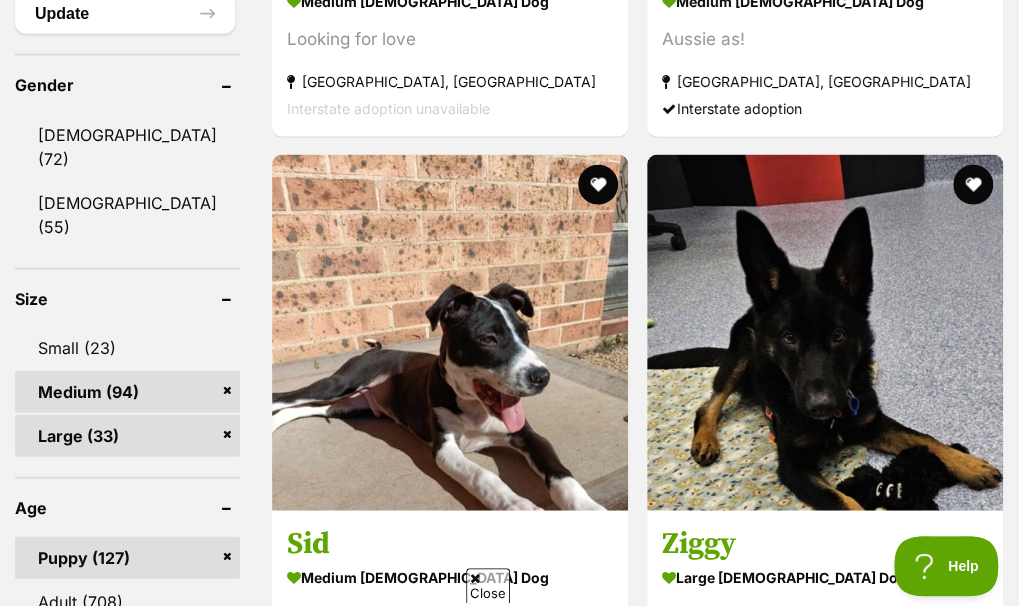 click at bounding box center [825, 1097] 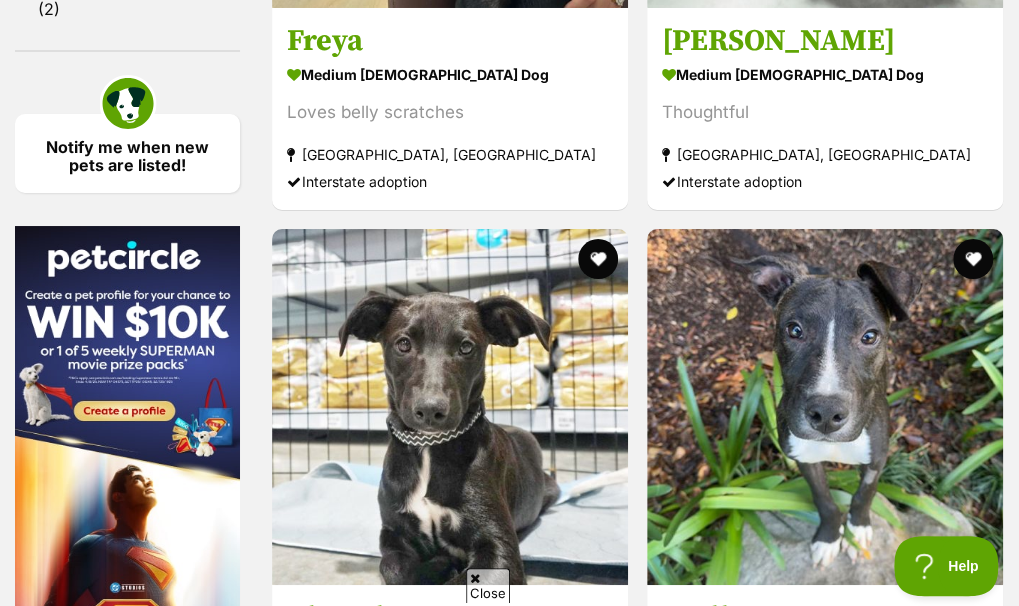 scroll, scrollTop: 2968, scrollLeft: 0, axis: vertical 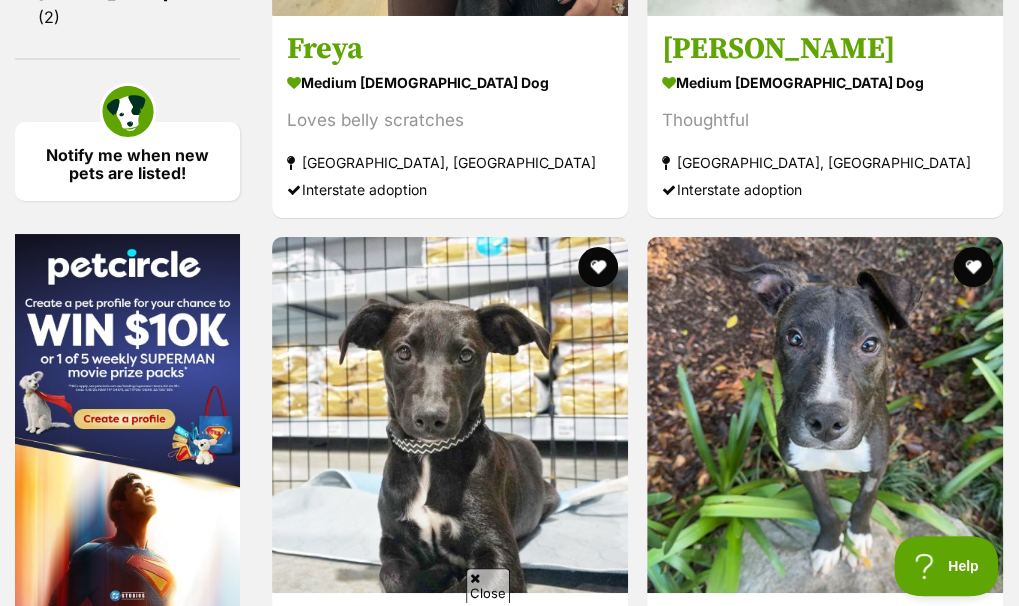 click at bounding box center (450, 2309) 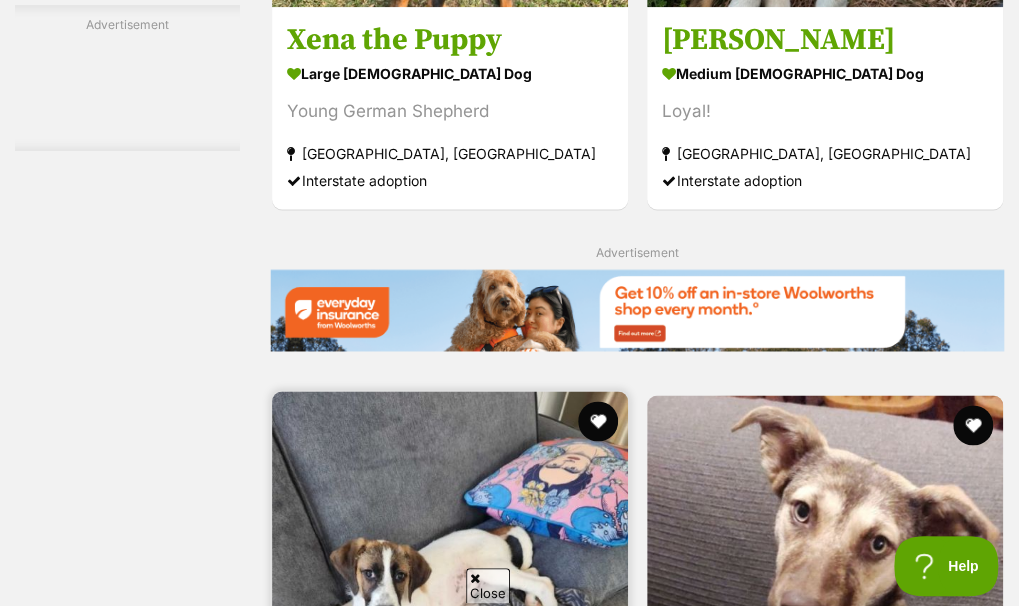 scroll, scrollTop: 4135, scrollLeft: 0, axis: vertical 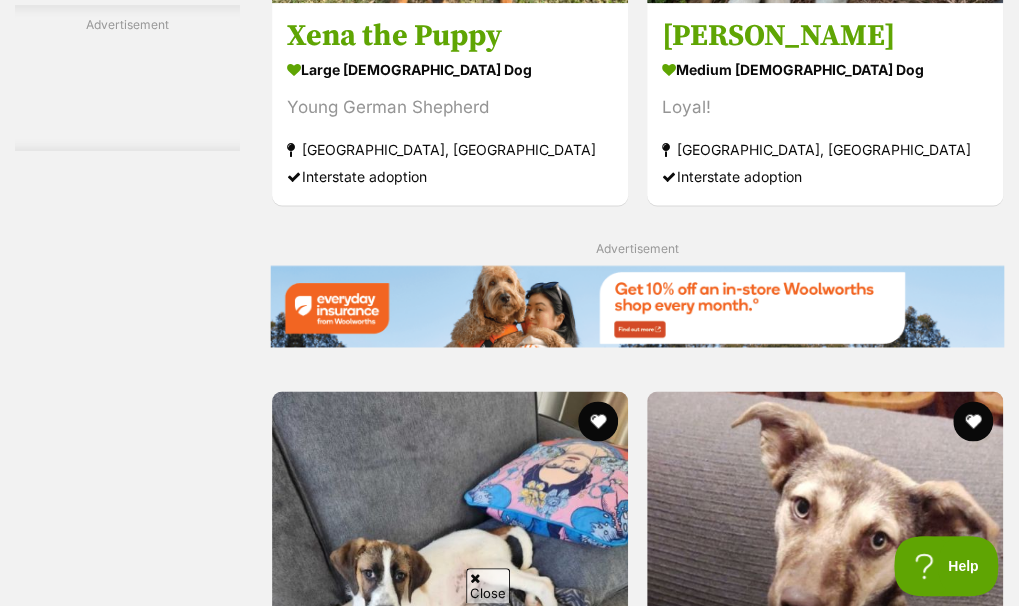 click on "Next" at bounding box center (718, 2915) 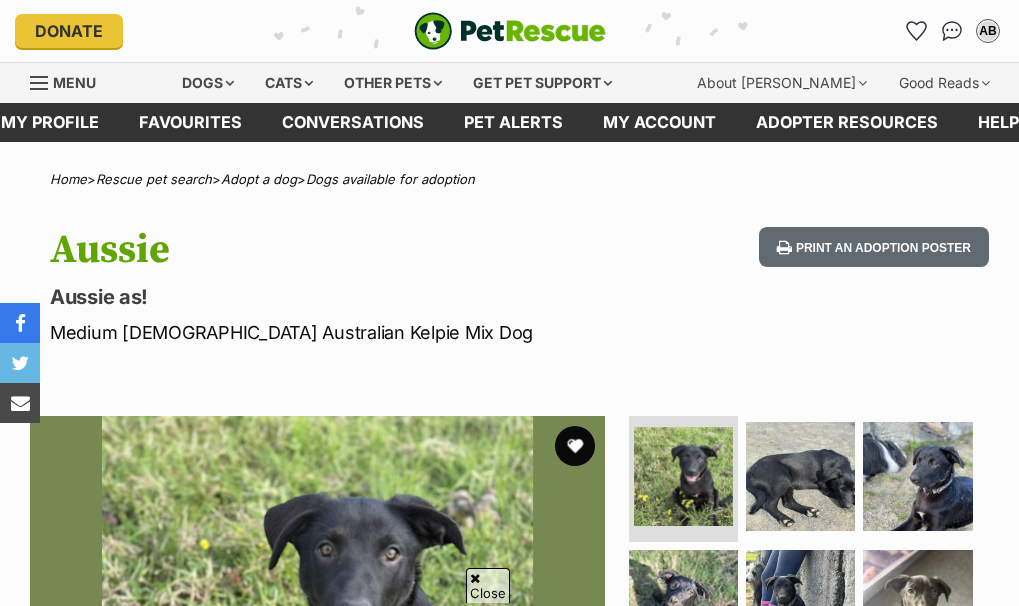 scroll, scrollTop: 530, scrollLeft: 0, axis: vertical 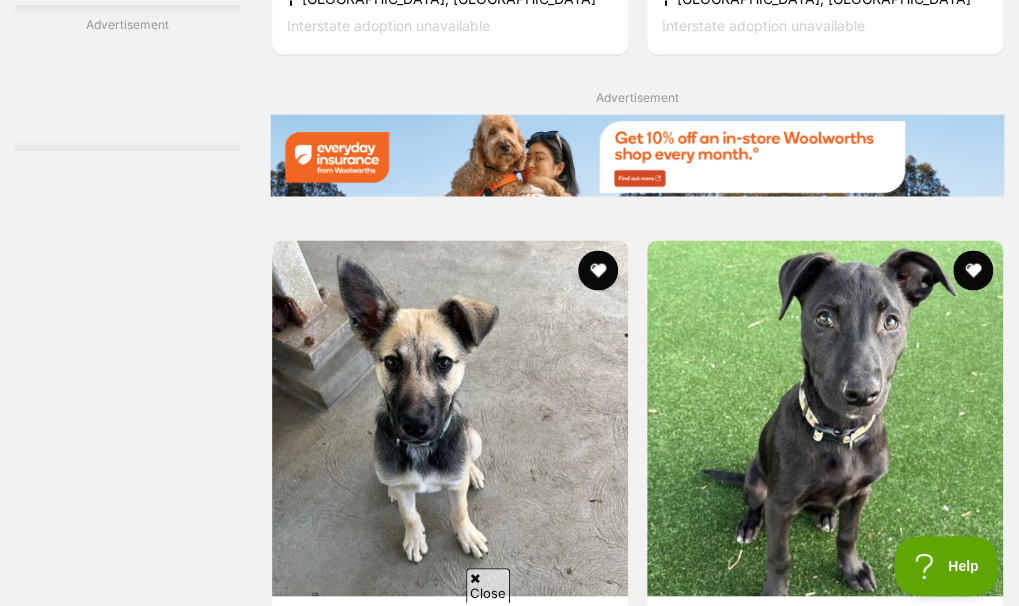 click on "Next" at bounding box center [718, 2764] 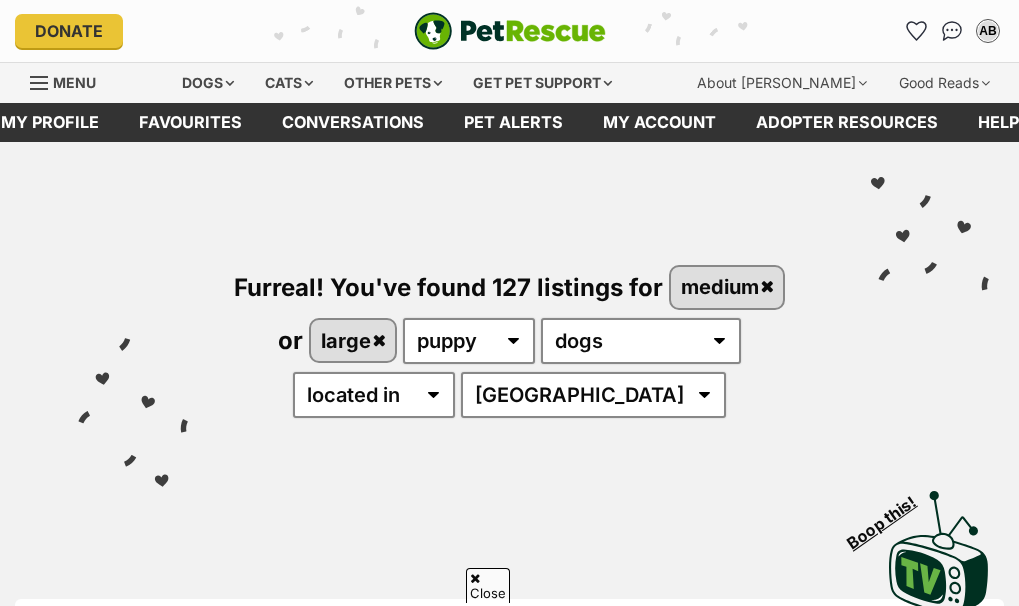 scroll, scrollTop: 498, scrollLeft: 0, axis: vertical 